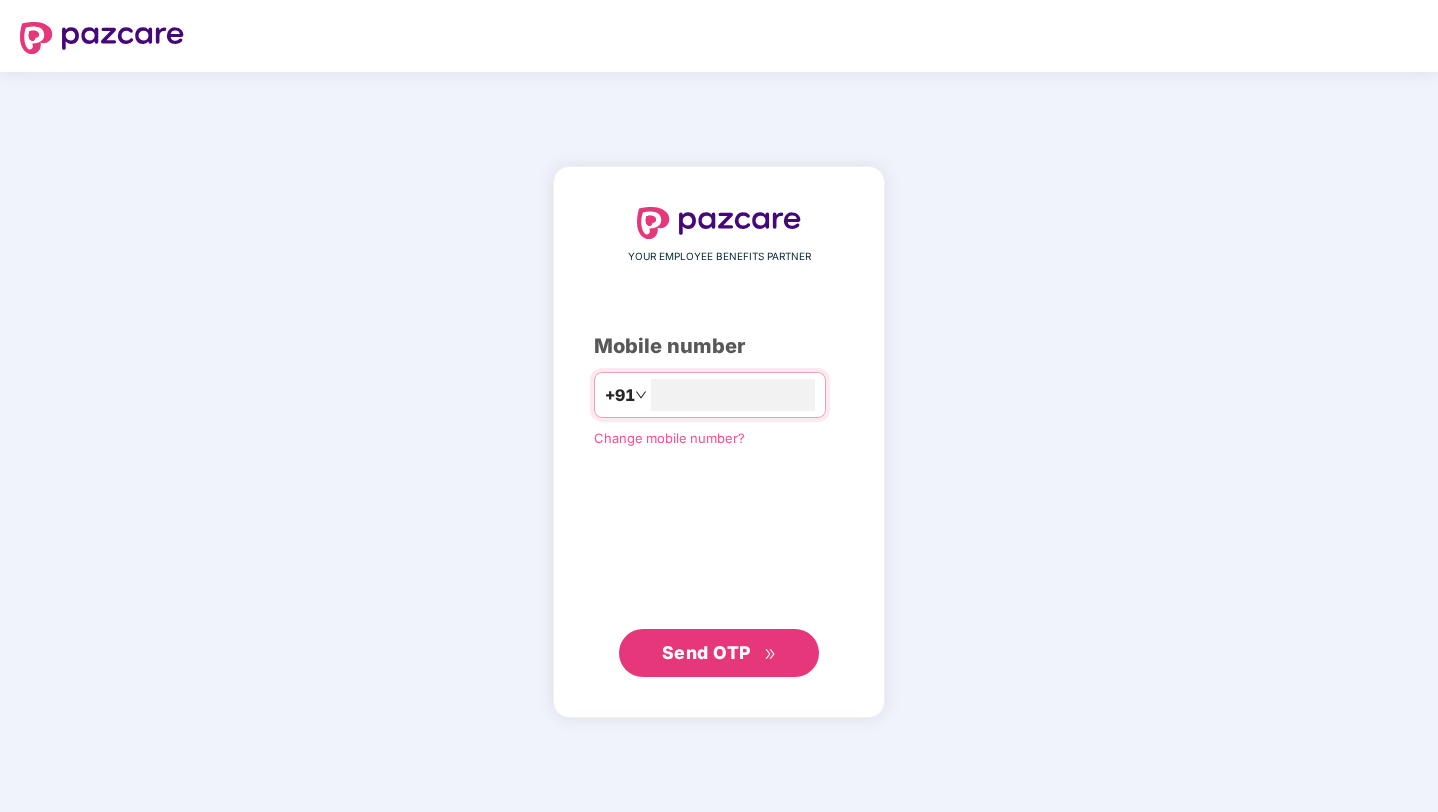 scroll, scrollTop: 0, scrollLeft: 0, axis: both 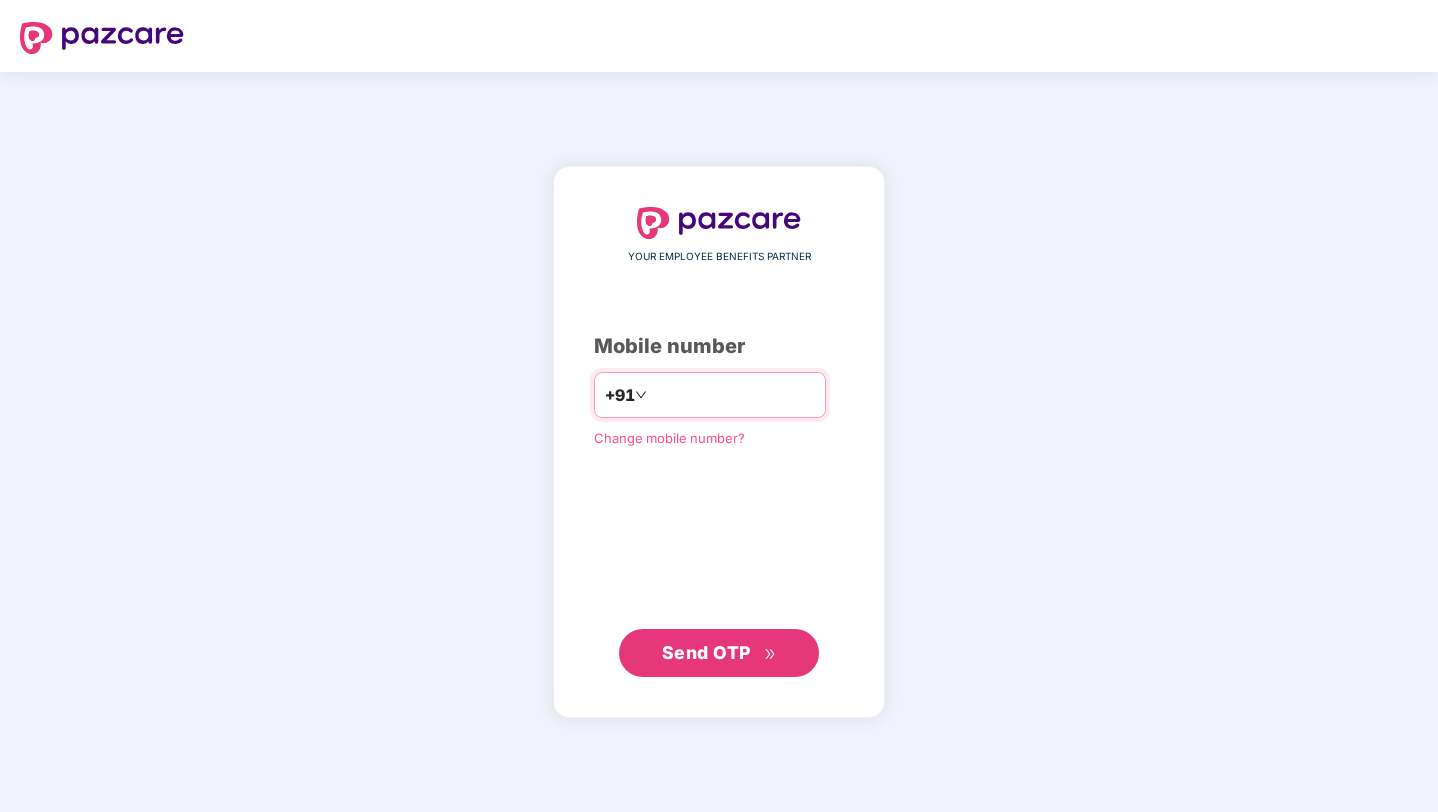 type on "**********" 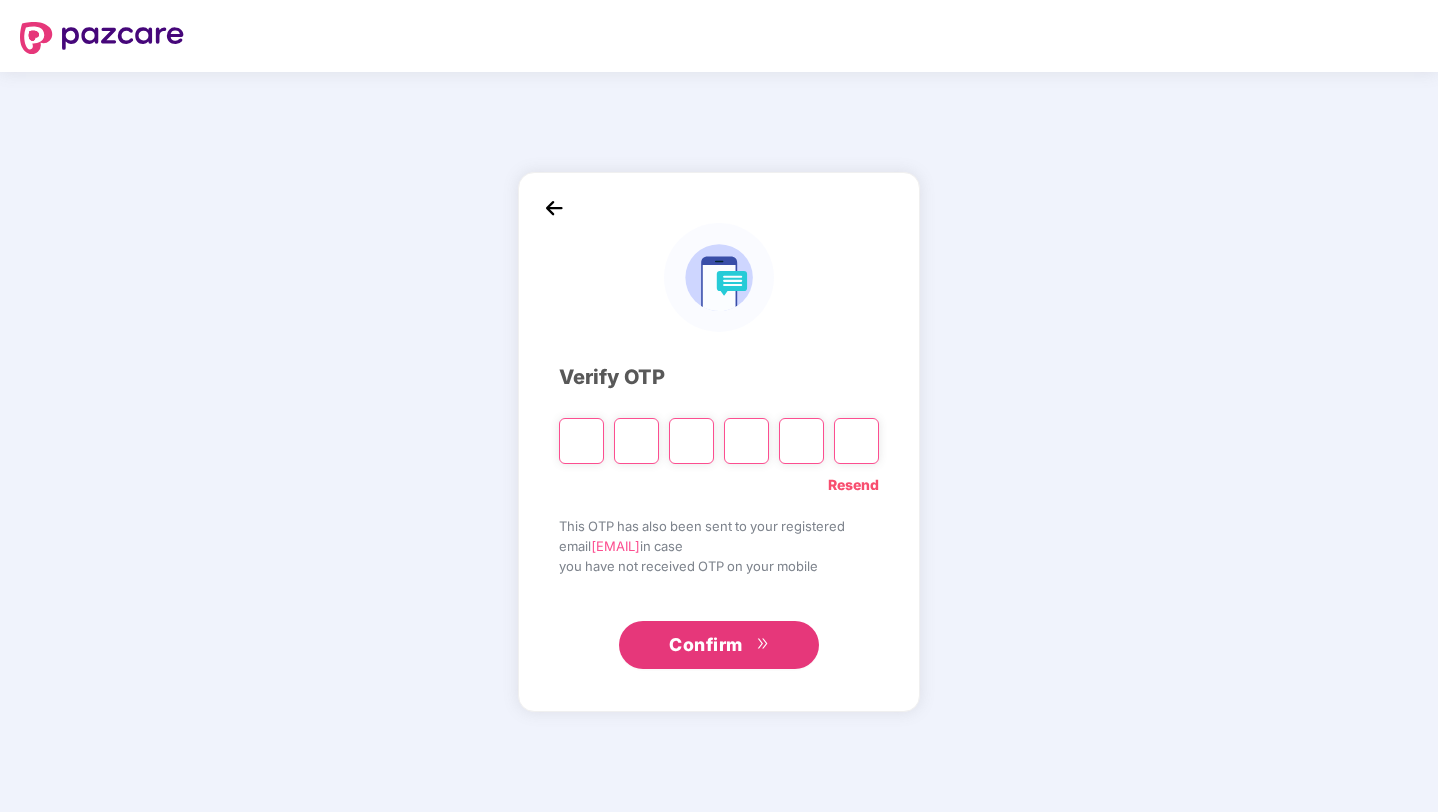 paste on "*" 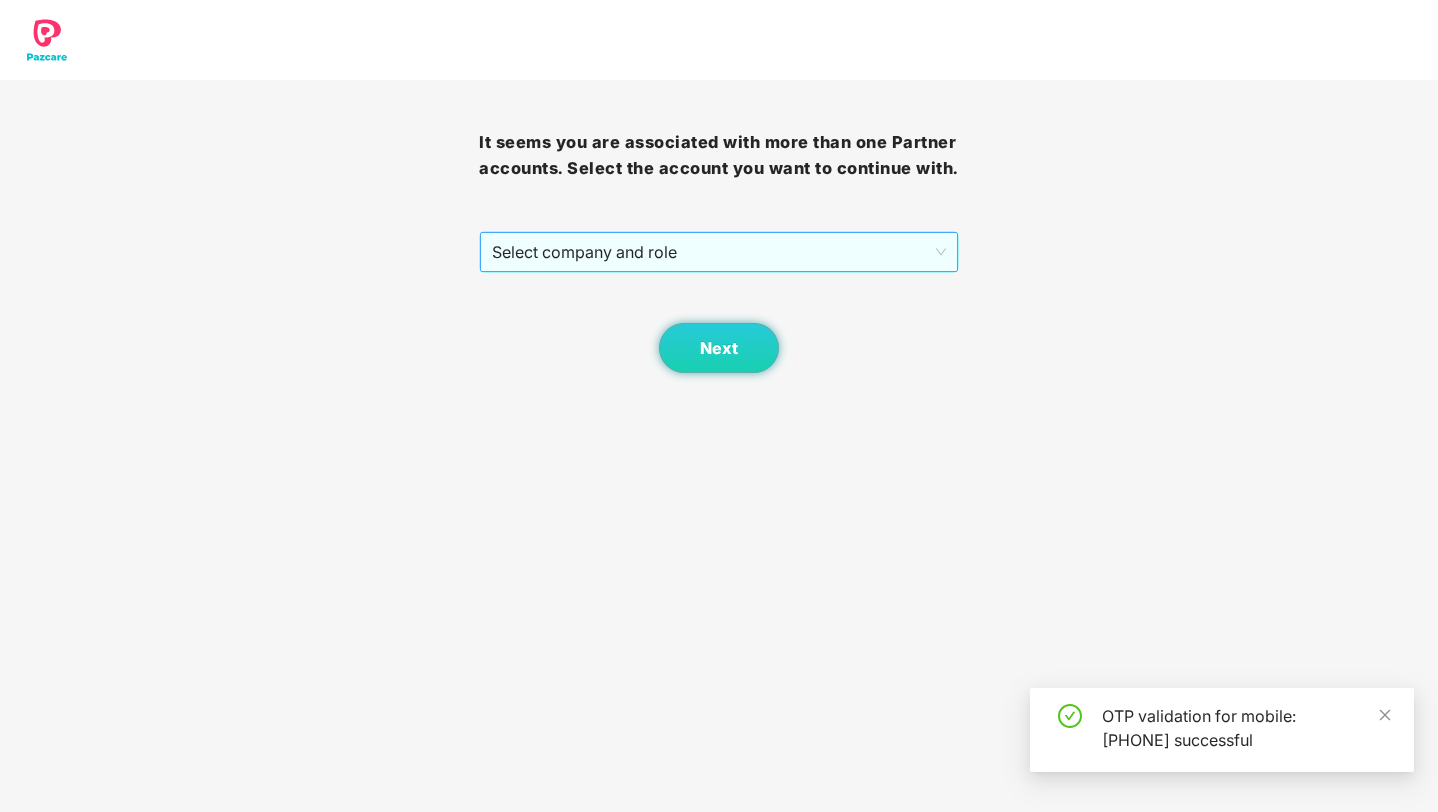 click on "Select company and role" at bounding box center [718, 252] 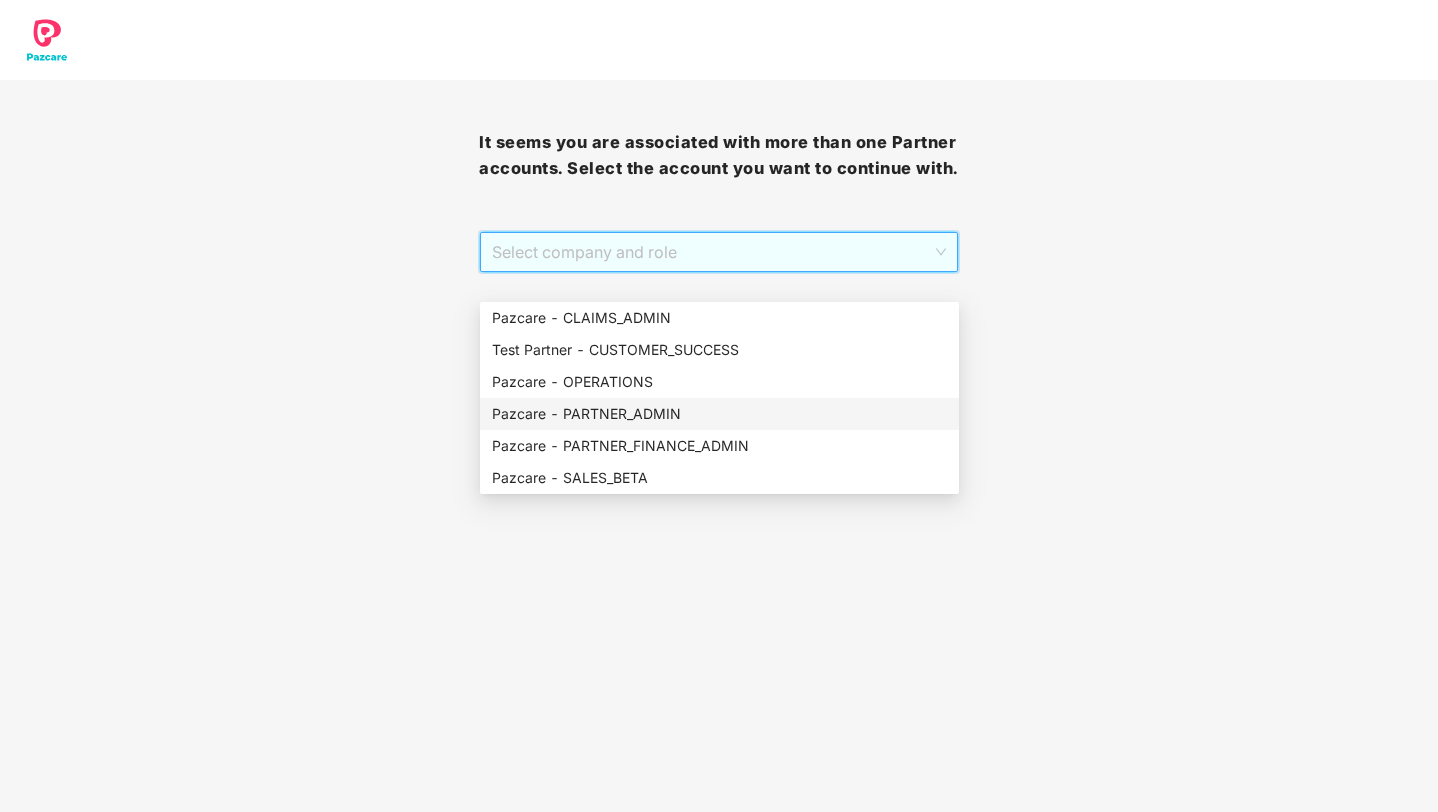 click on "Pazcare - PARTNER_ADMIN" at bounding box center [719, 414] 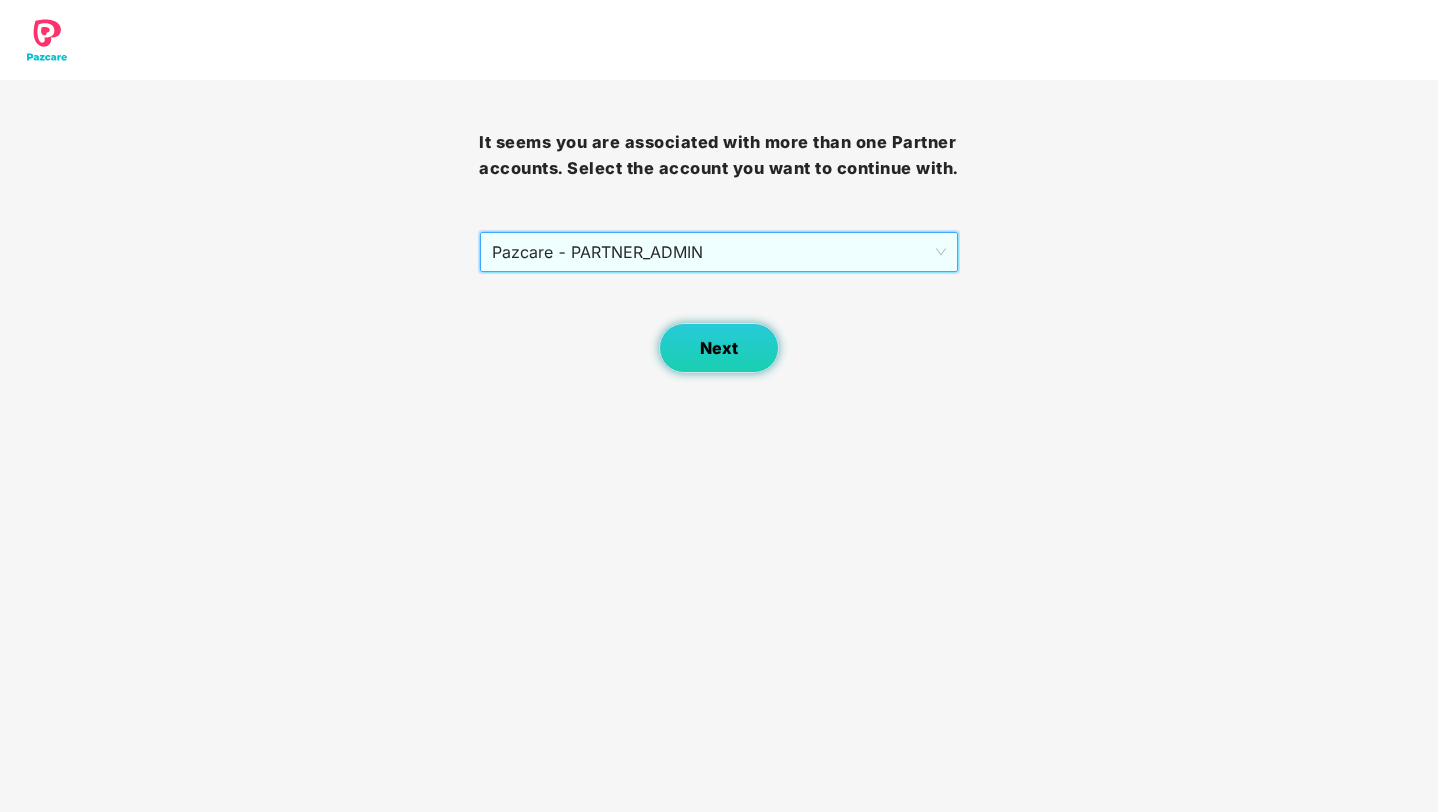 click on "Next" at bounding box center (719, 348) 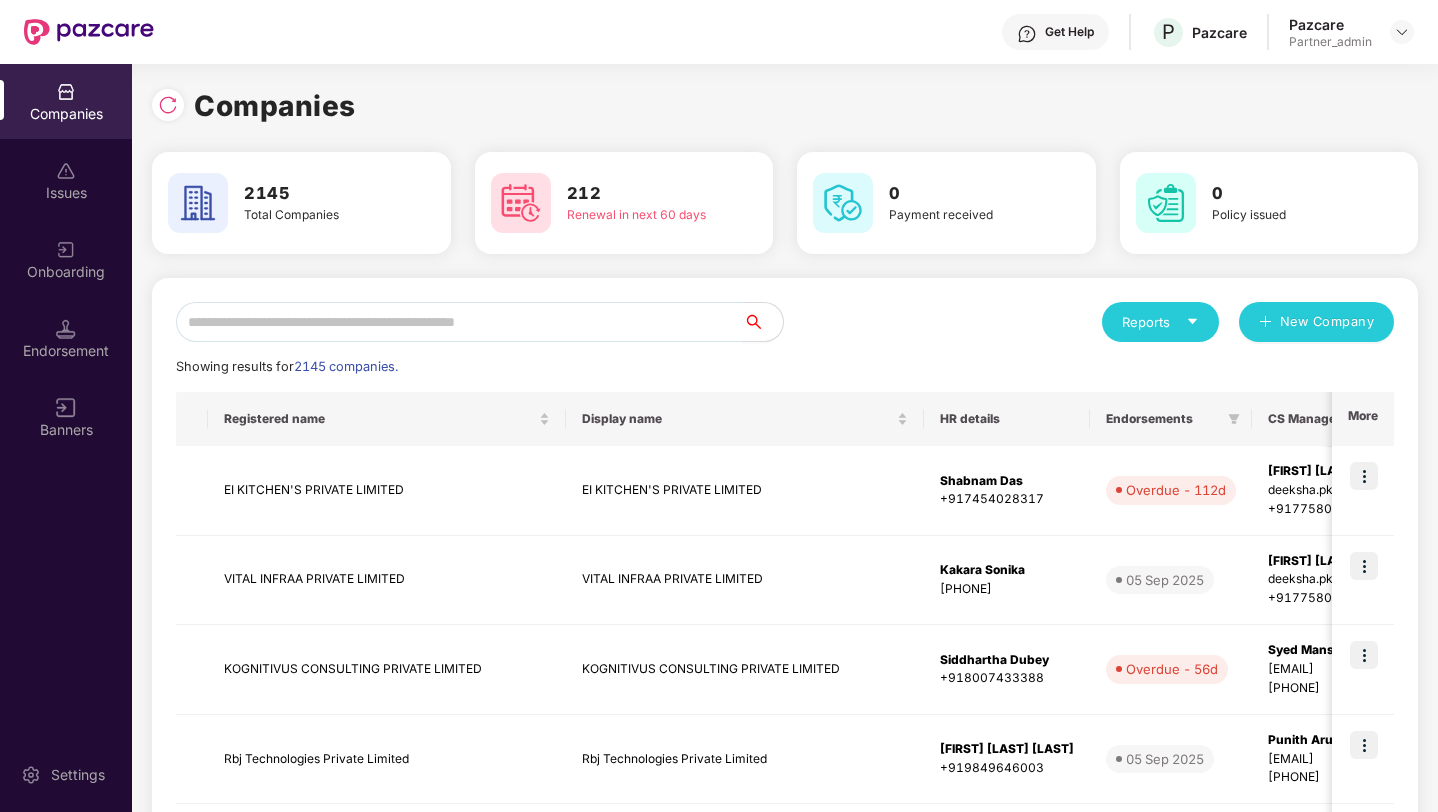 click at bounding box center (459, 322) 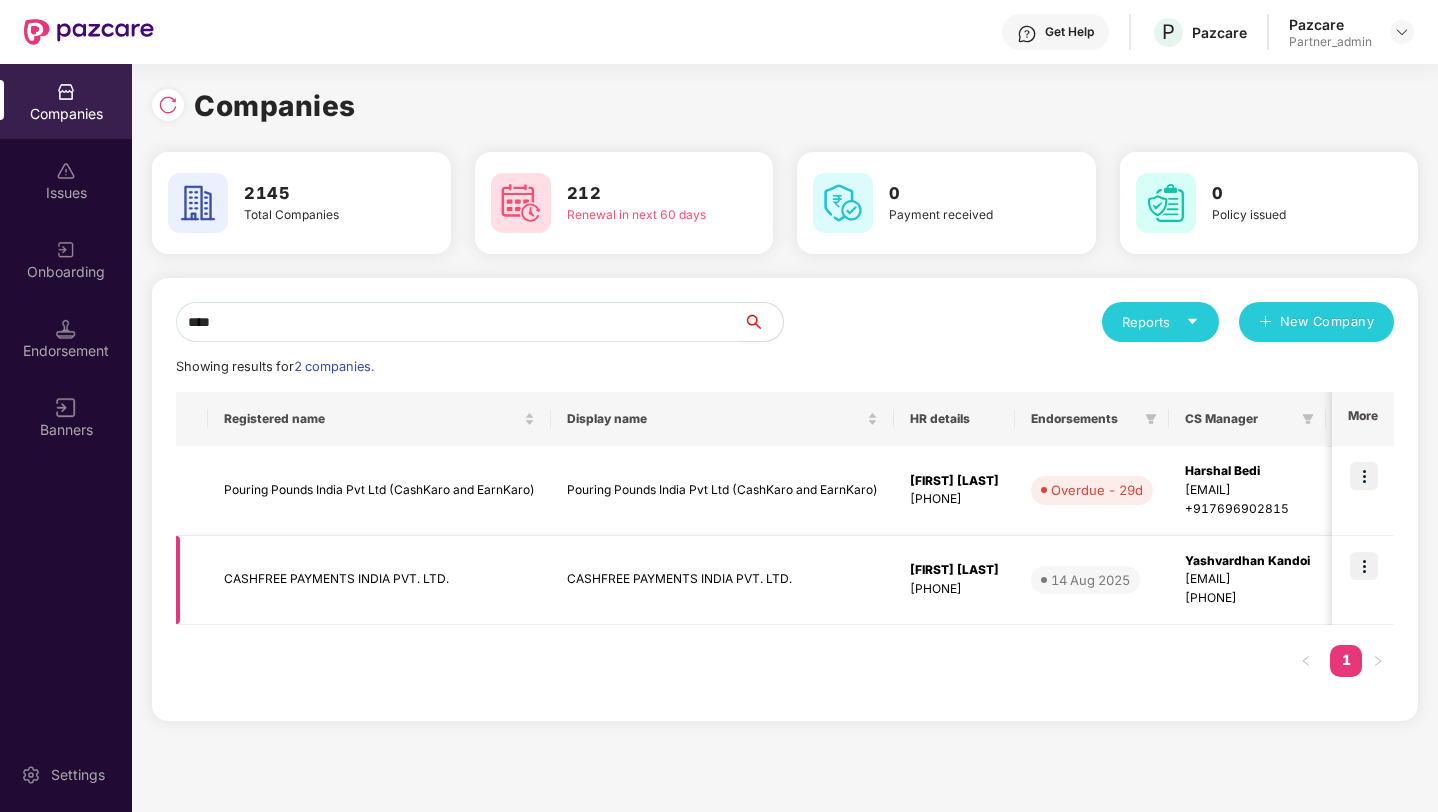 type on "****" 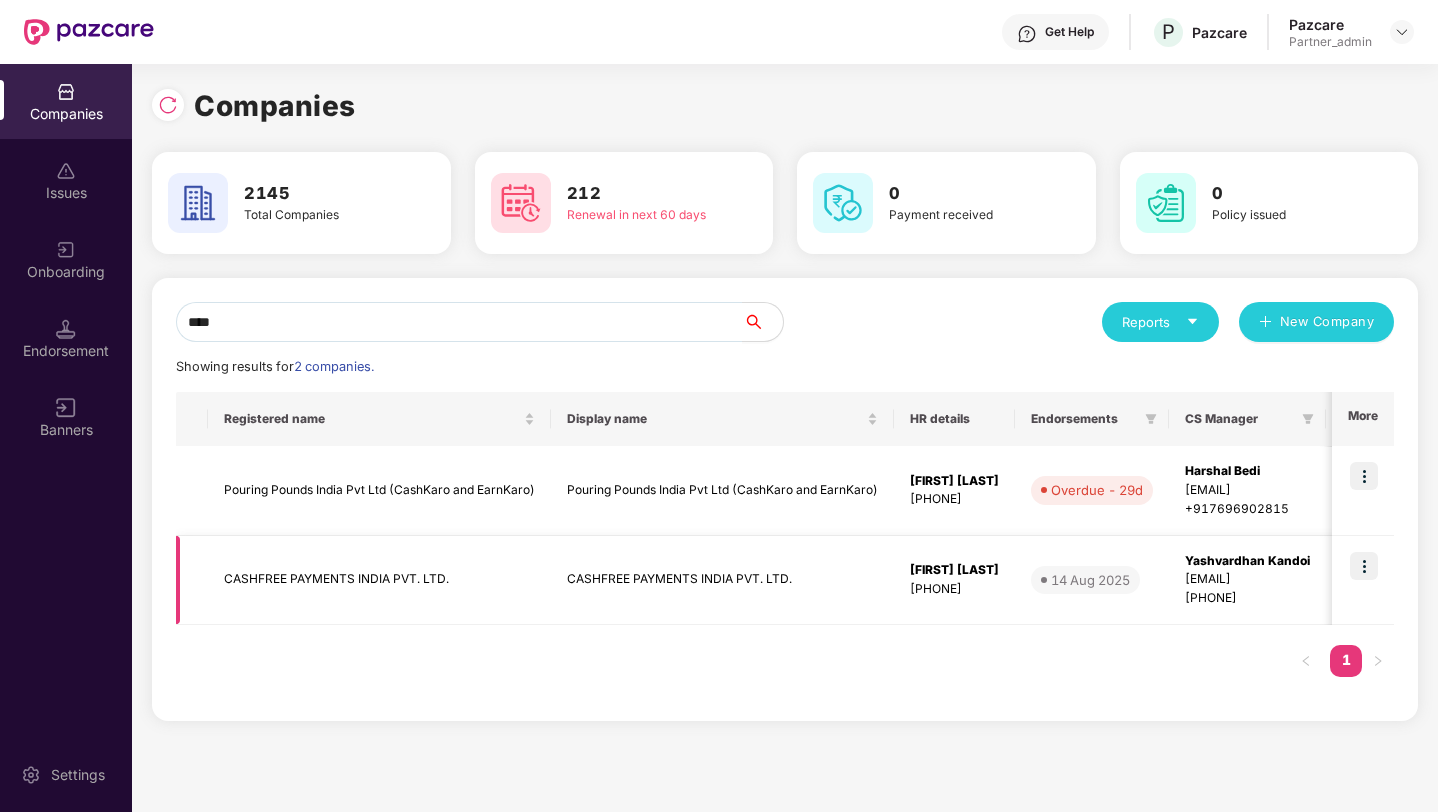click at bounding box center [1364, 566] 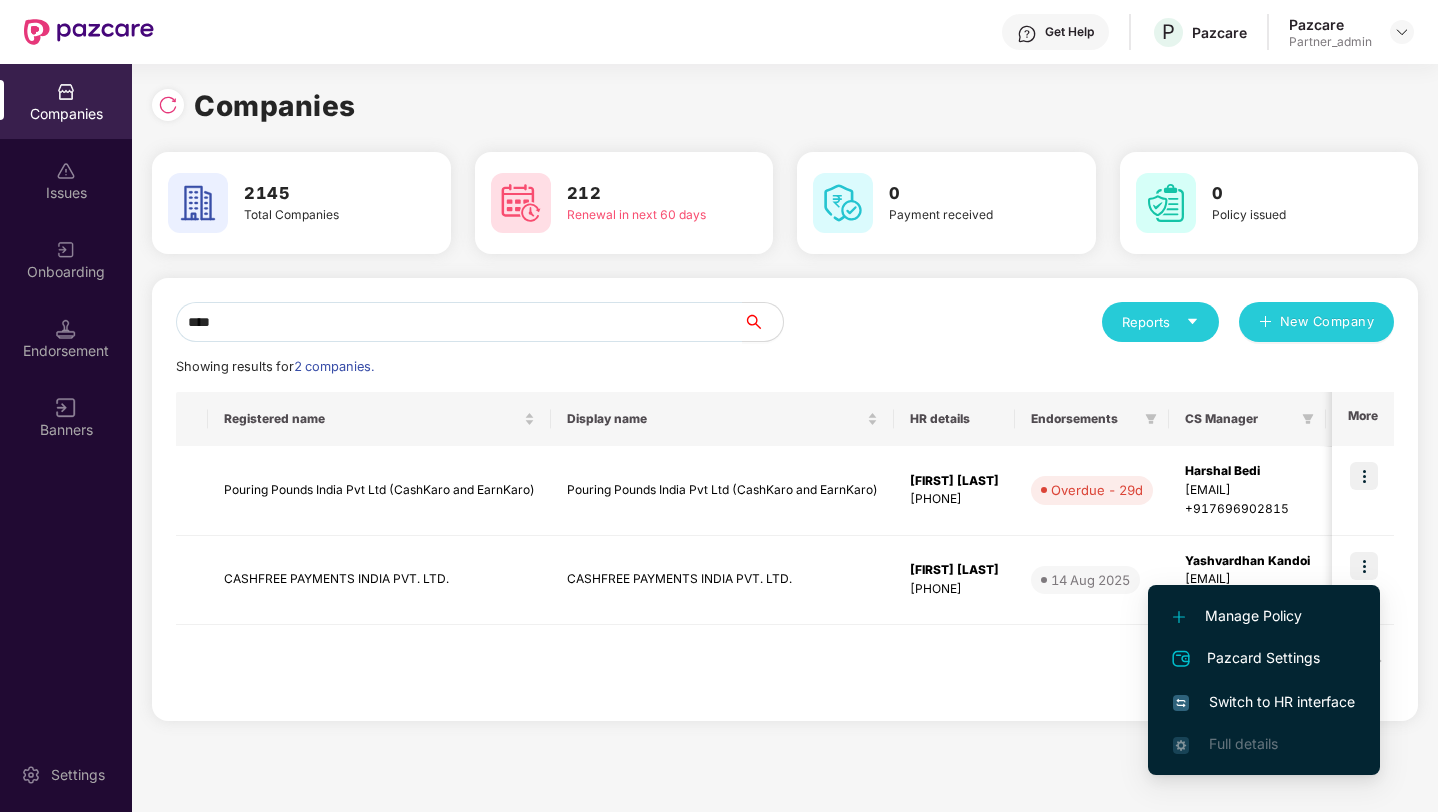 click on "Switch to HR interface" at bounding box center (1264, 702) 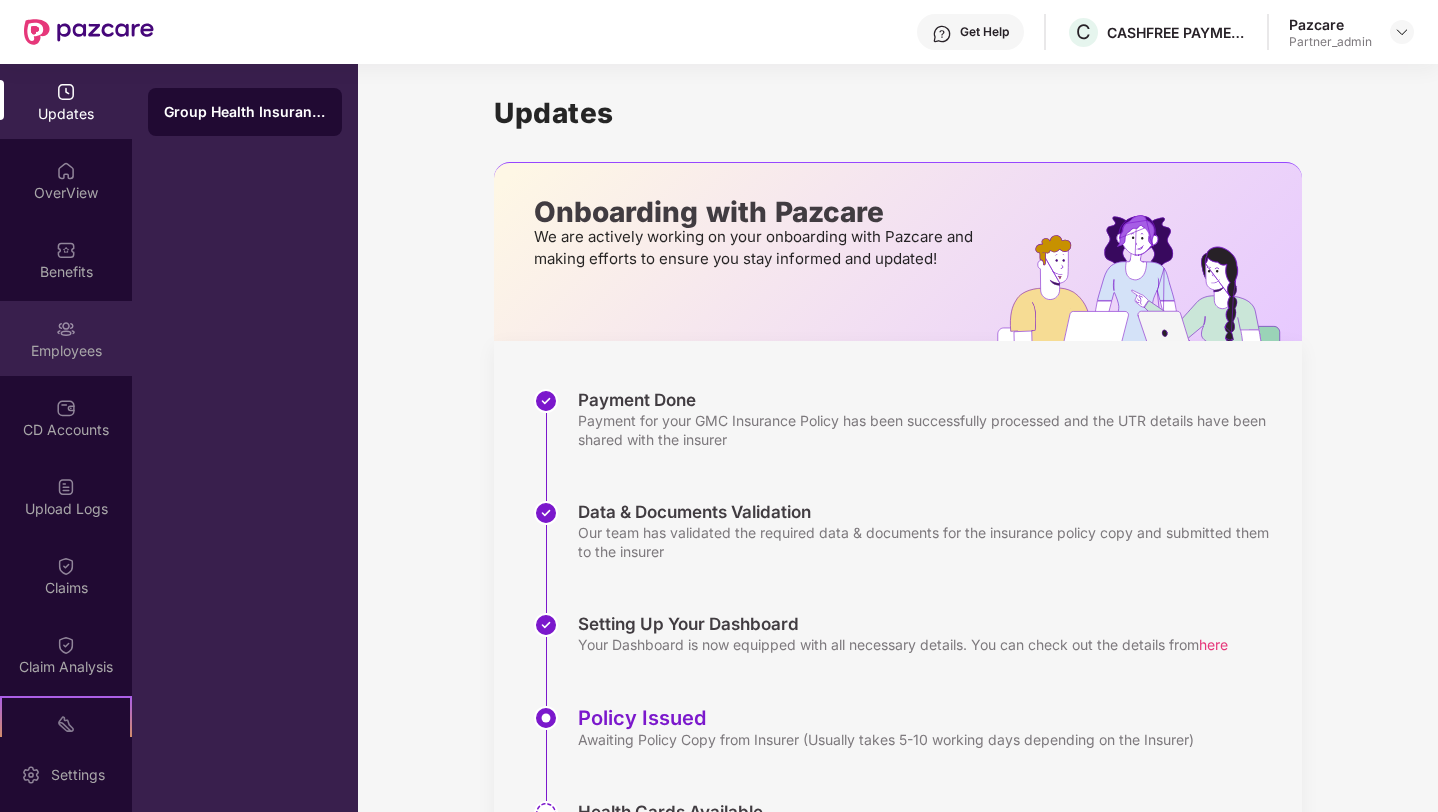 click on "Employees" at bounding box center (66, 351) 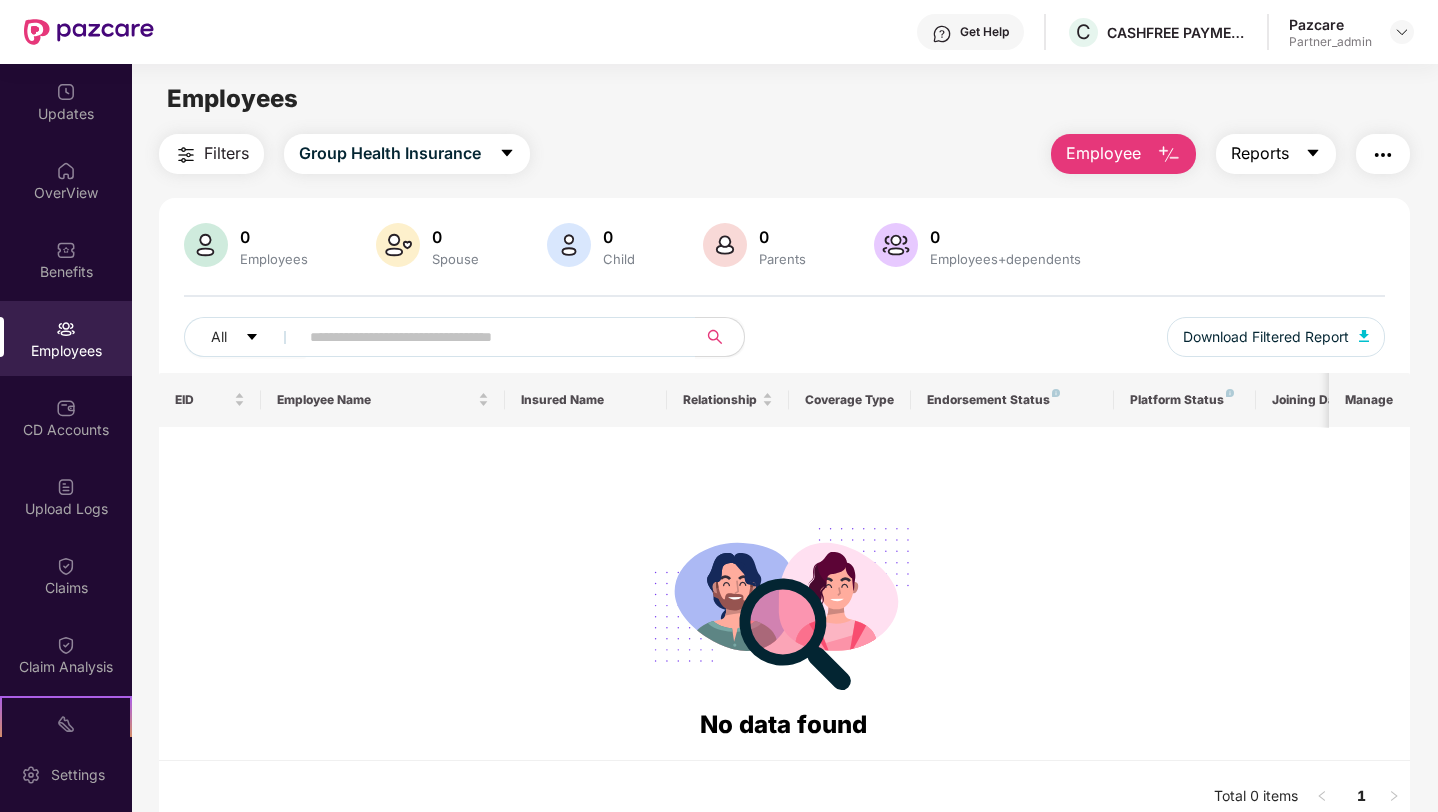click on "Reports" at bounding box center [1276, 154] 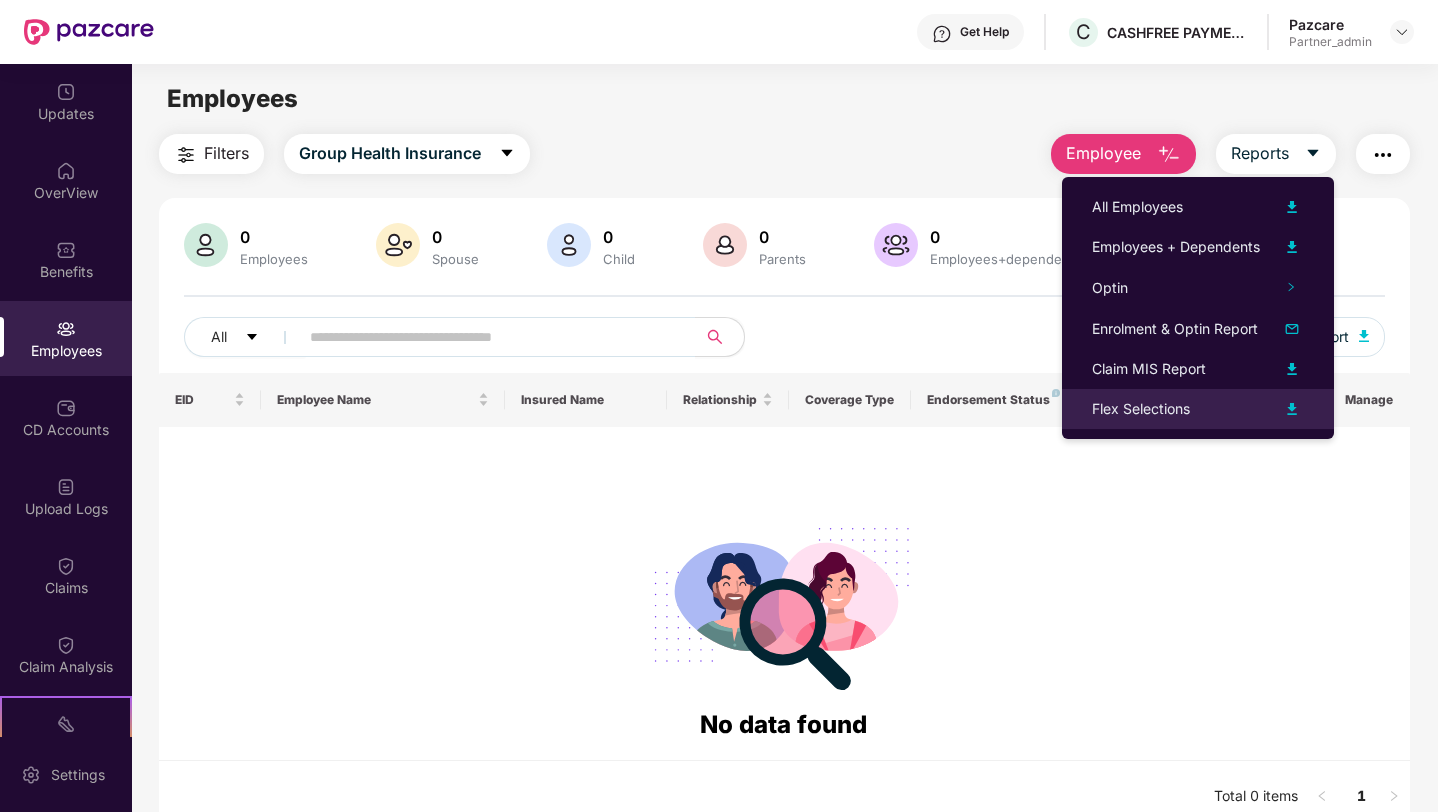 click on "Flex Selections" at bounding box center (1141, 409) 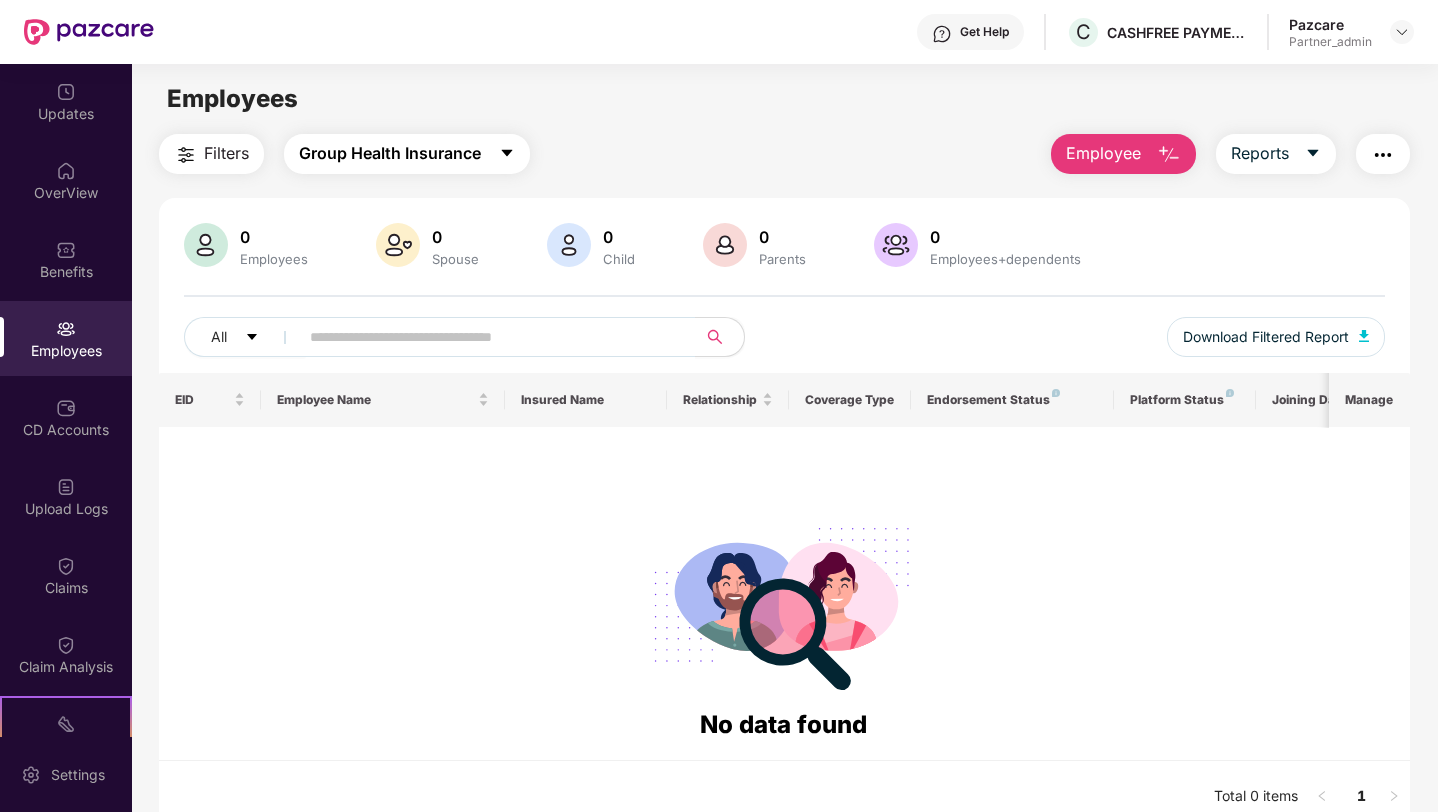 click on "Group Health Insurance" at bounding box center (390, 153) 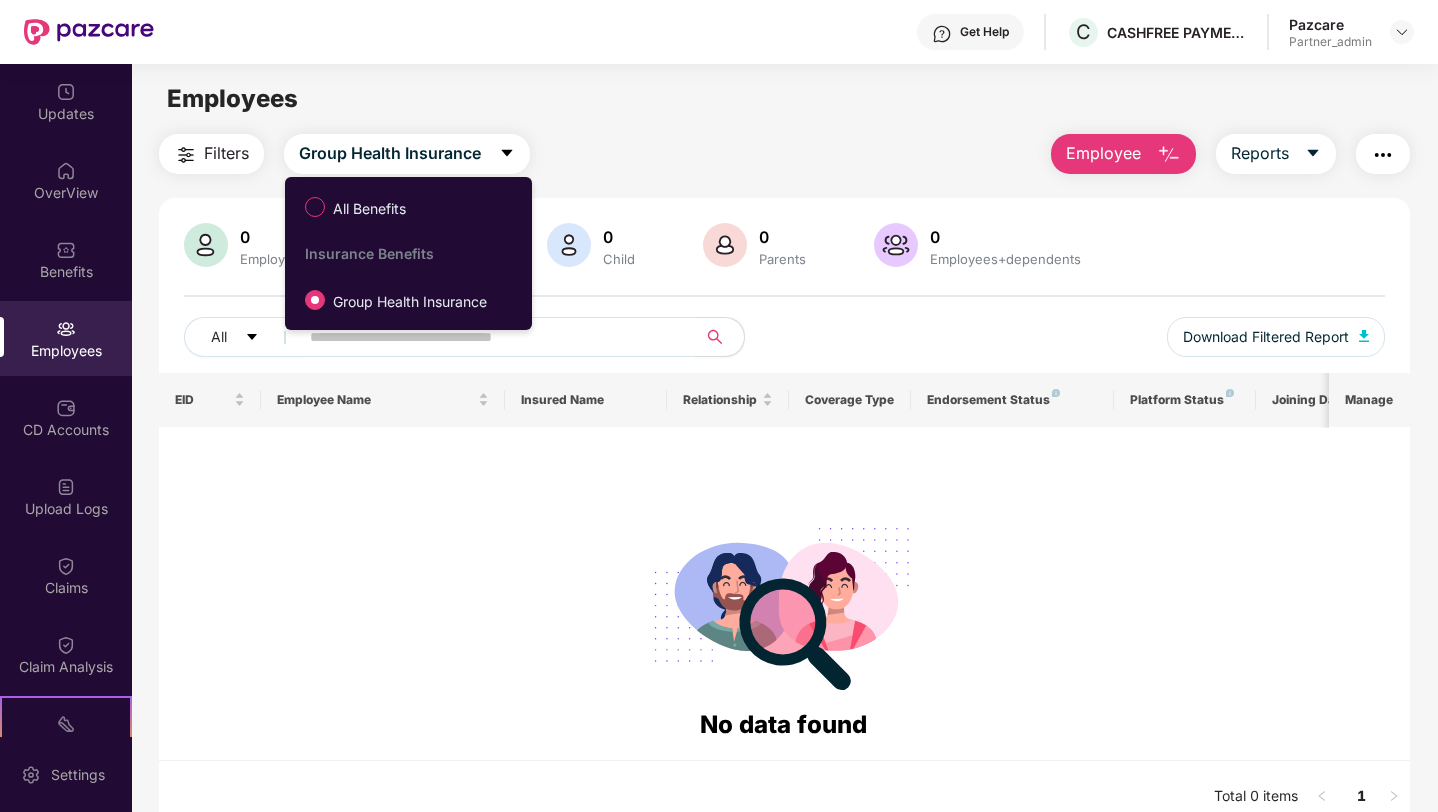 click on "Employees" at bounding box center (784, 99) 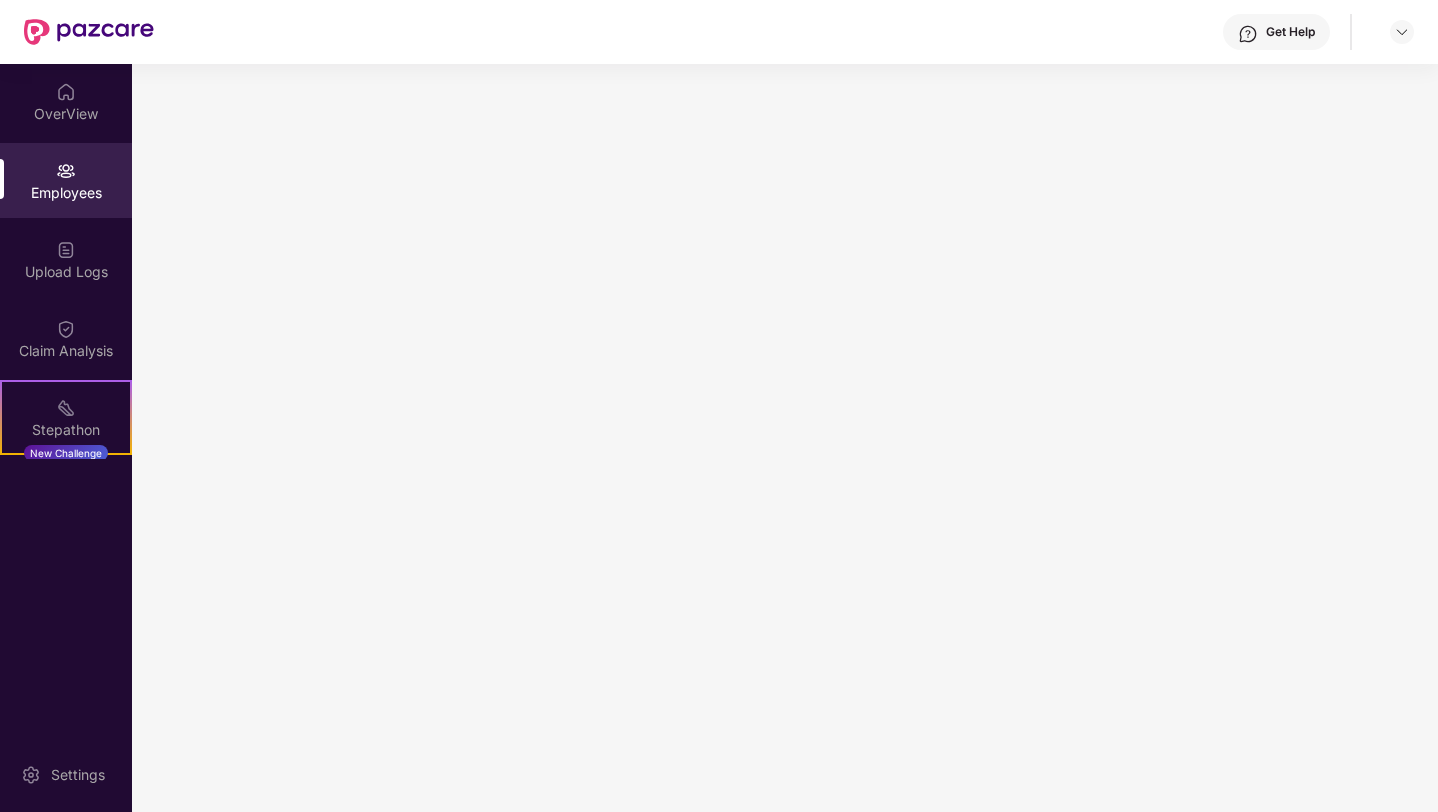 scroll, scrollTop: 0, scrollLeft: 0, axis: both 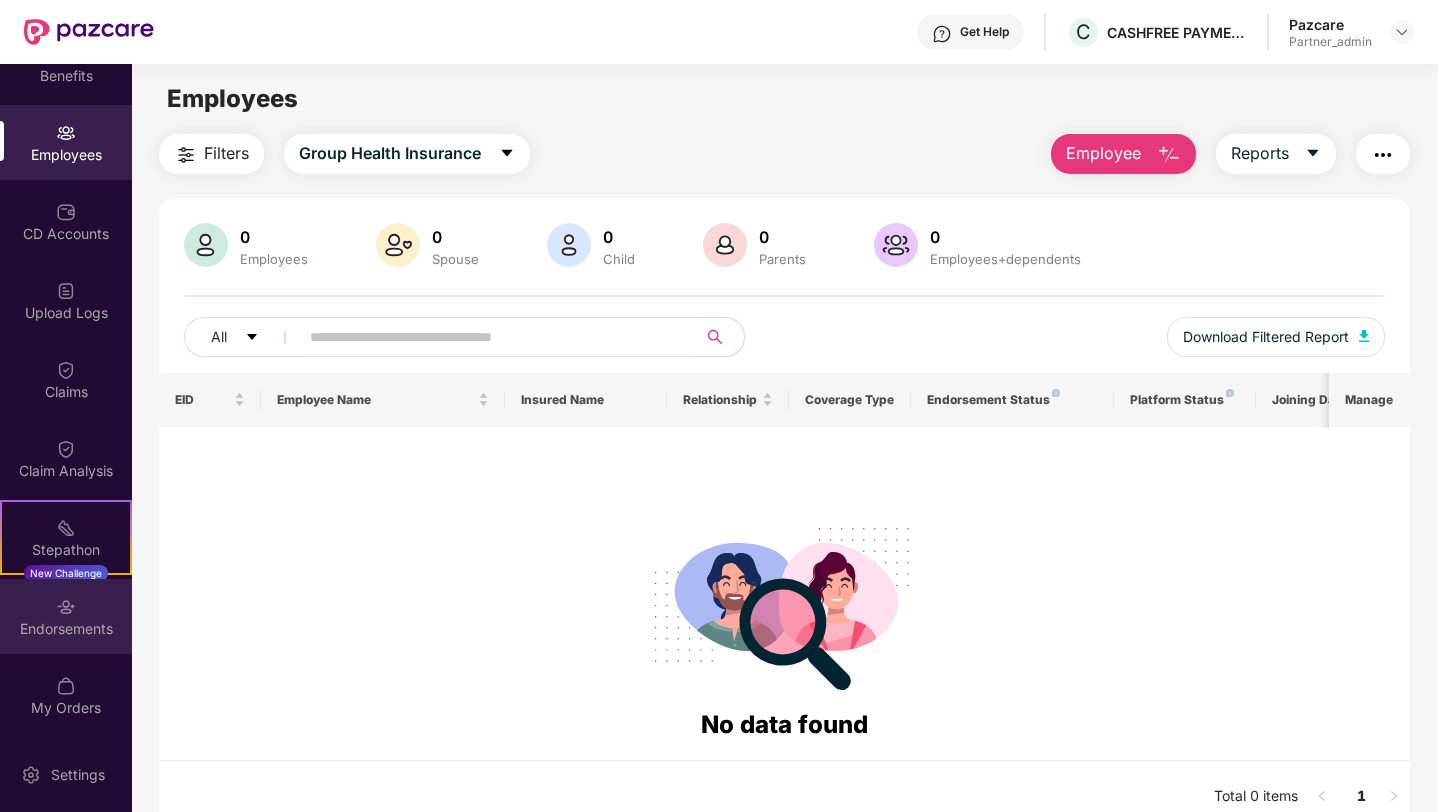 click at bounding box center [66, 607] 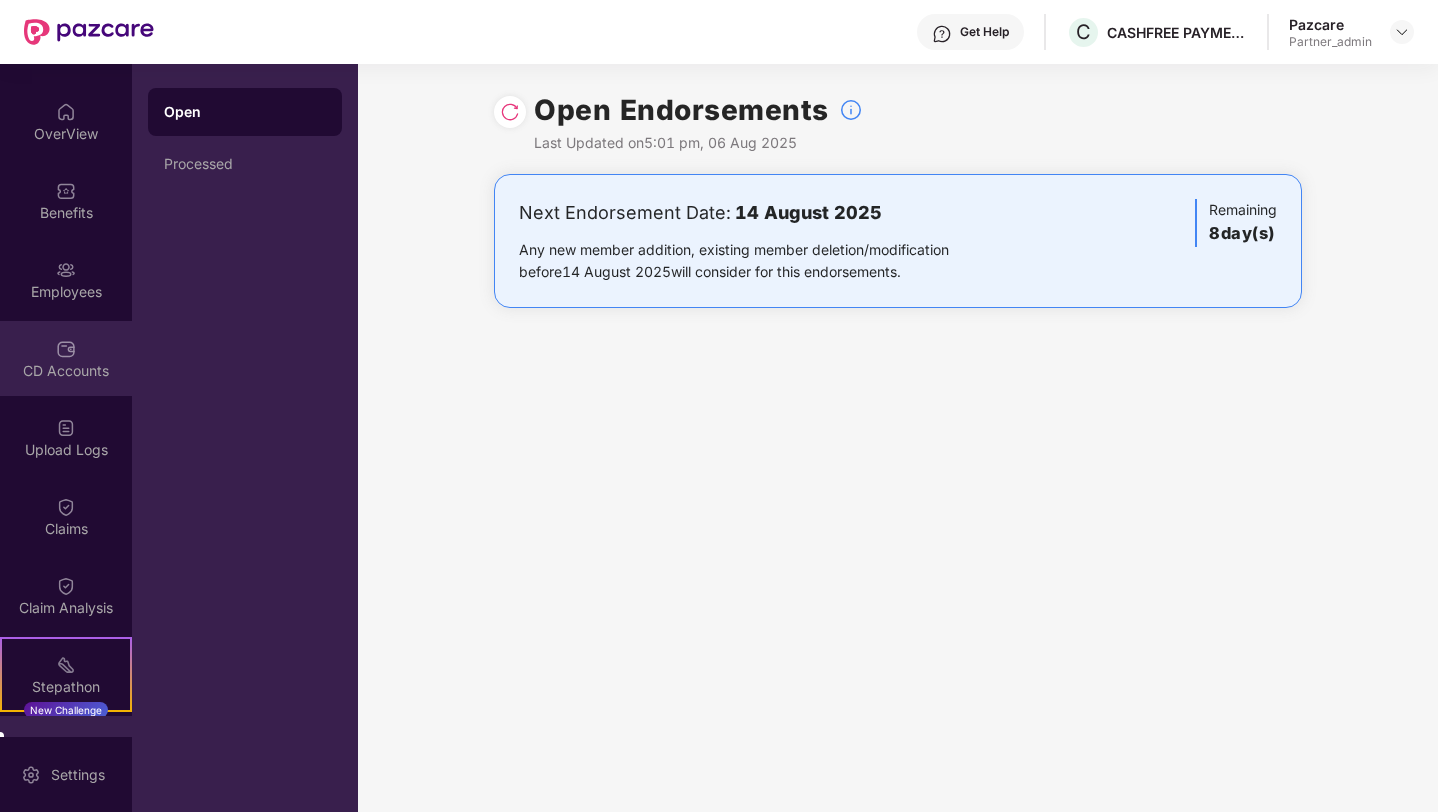 scroll, scrollTop: 48, scrollLeft: 0, axis: vertical 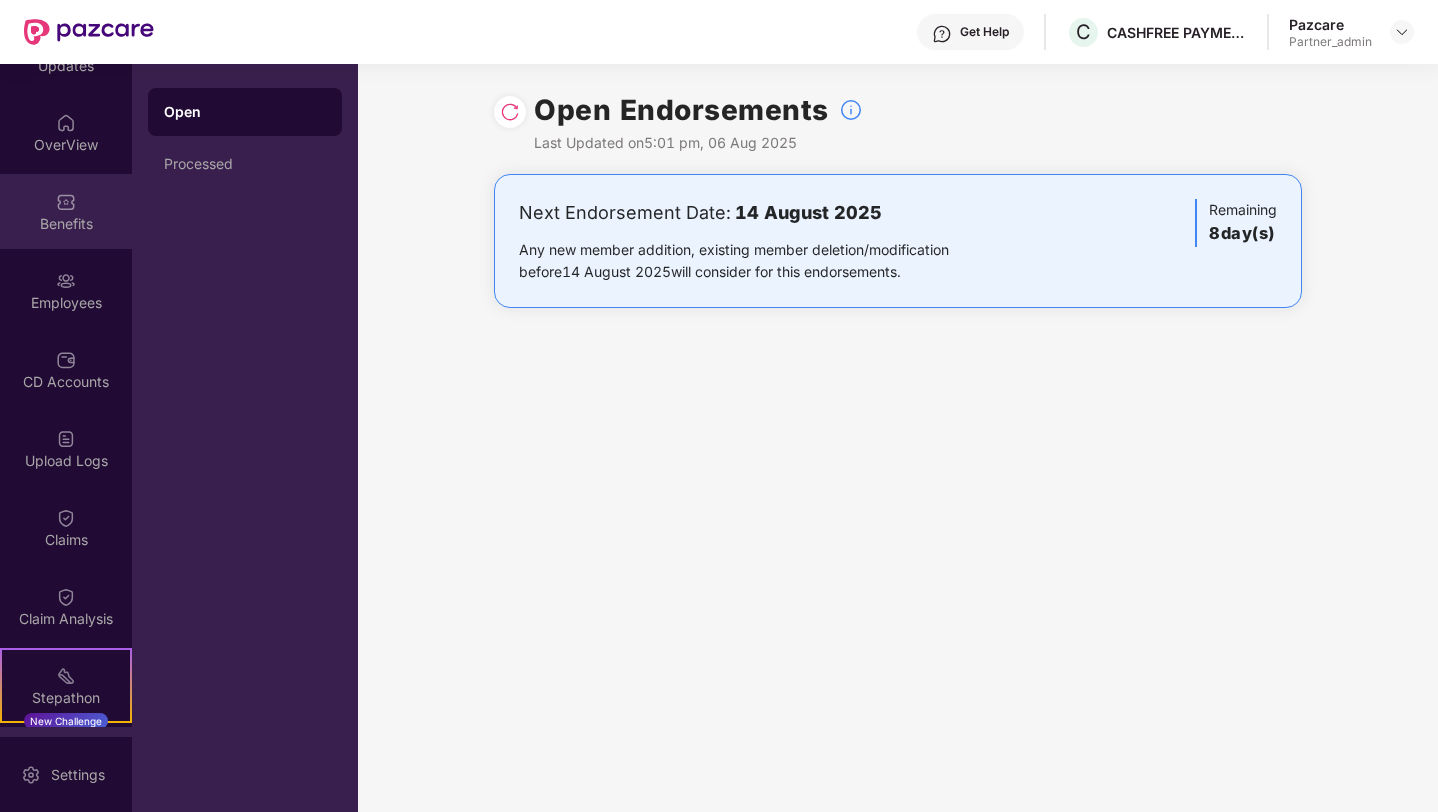 click on "Benefits" at bounding box center [66, 211] 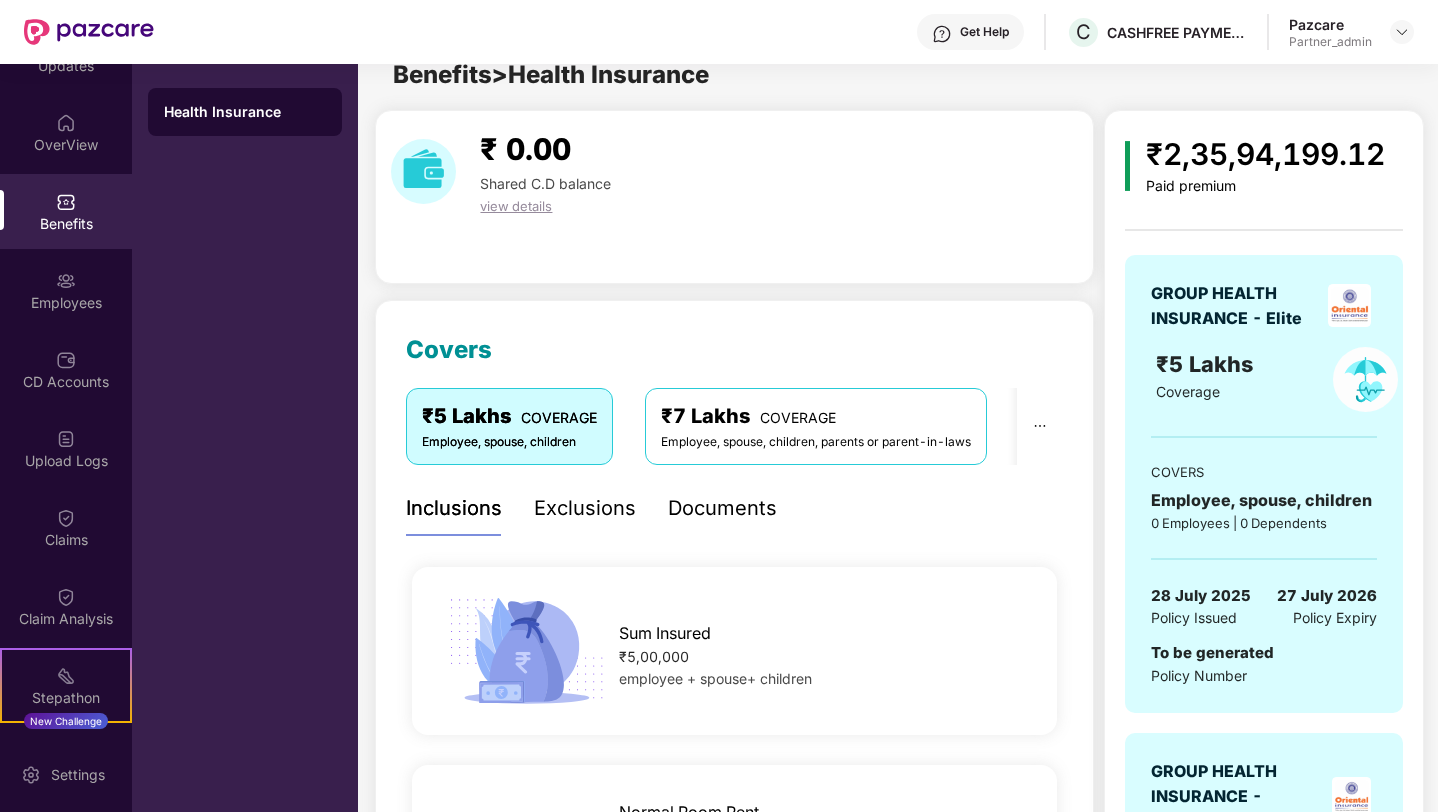 scroll, scrollTop: 0, scrollLeft: 0, axis: both 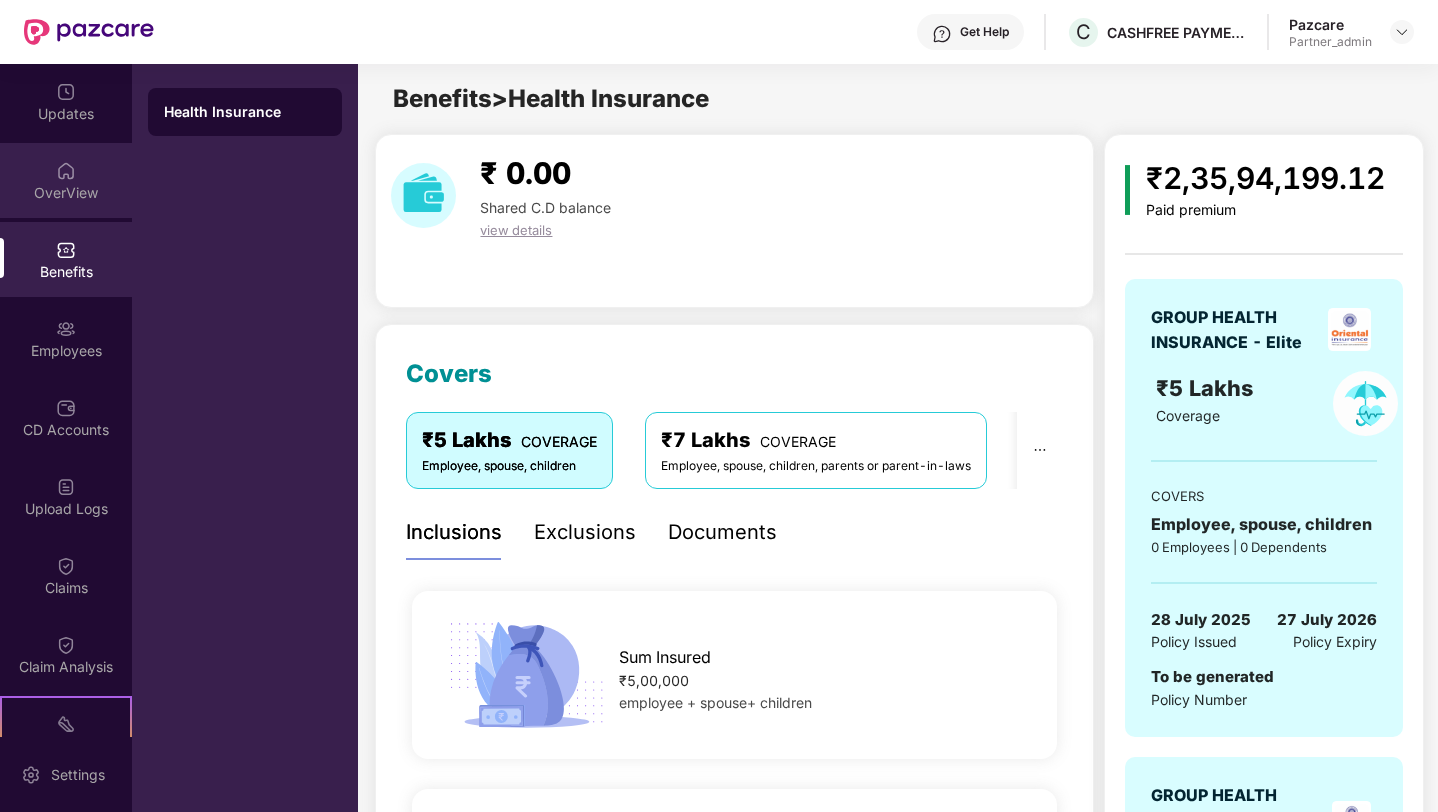 click on "OverView" at bounding box center [66, 193] 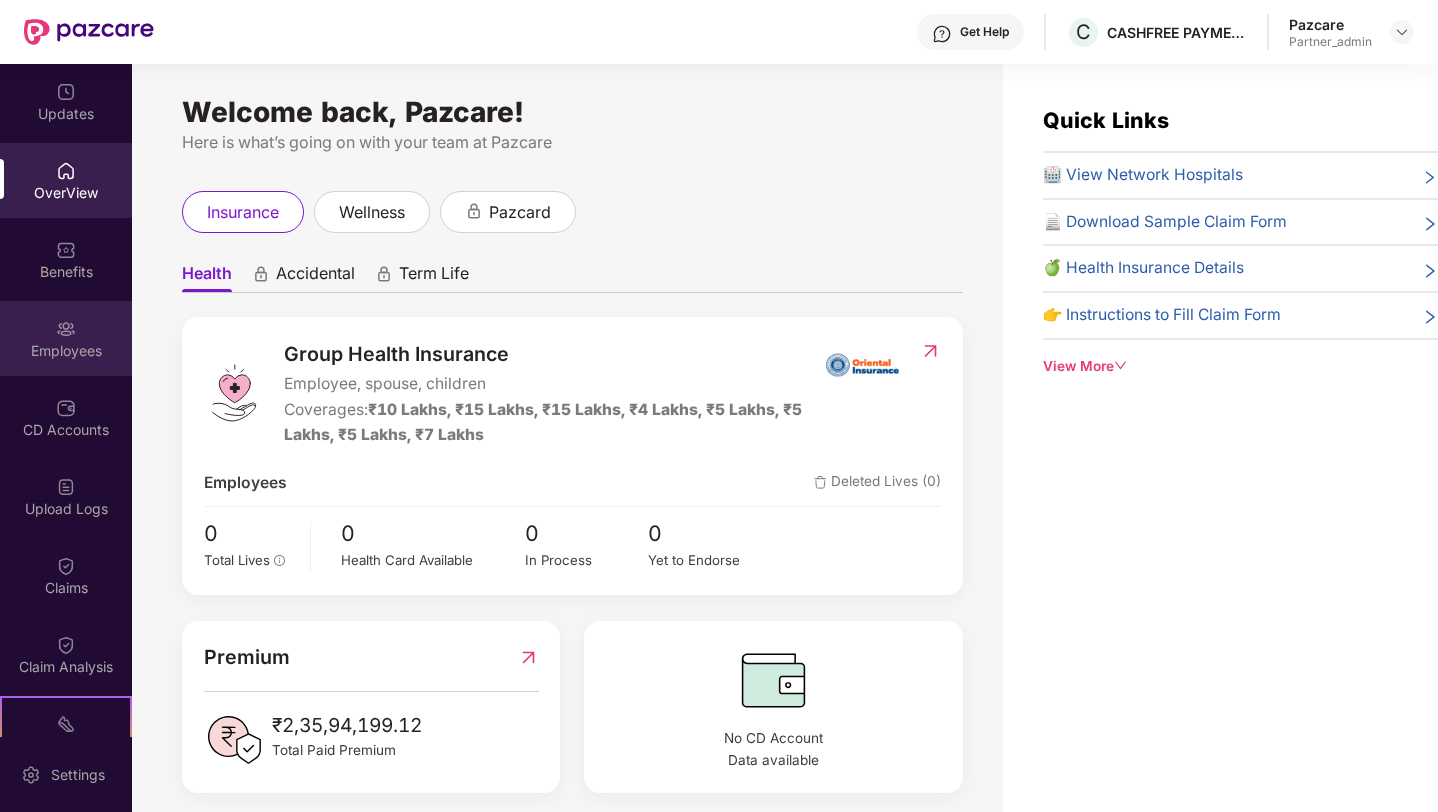 click at bounding box center (66, 329) 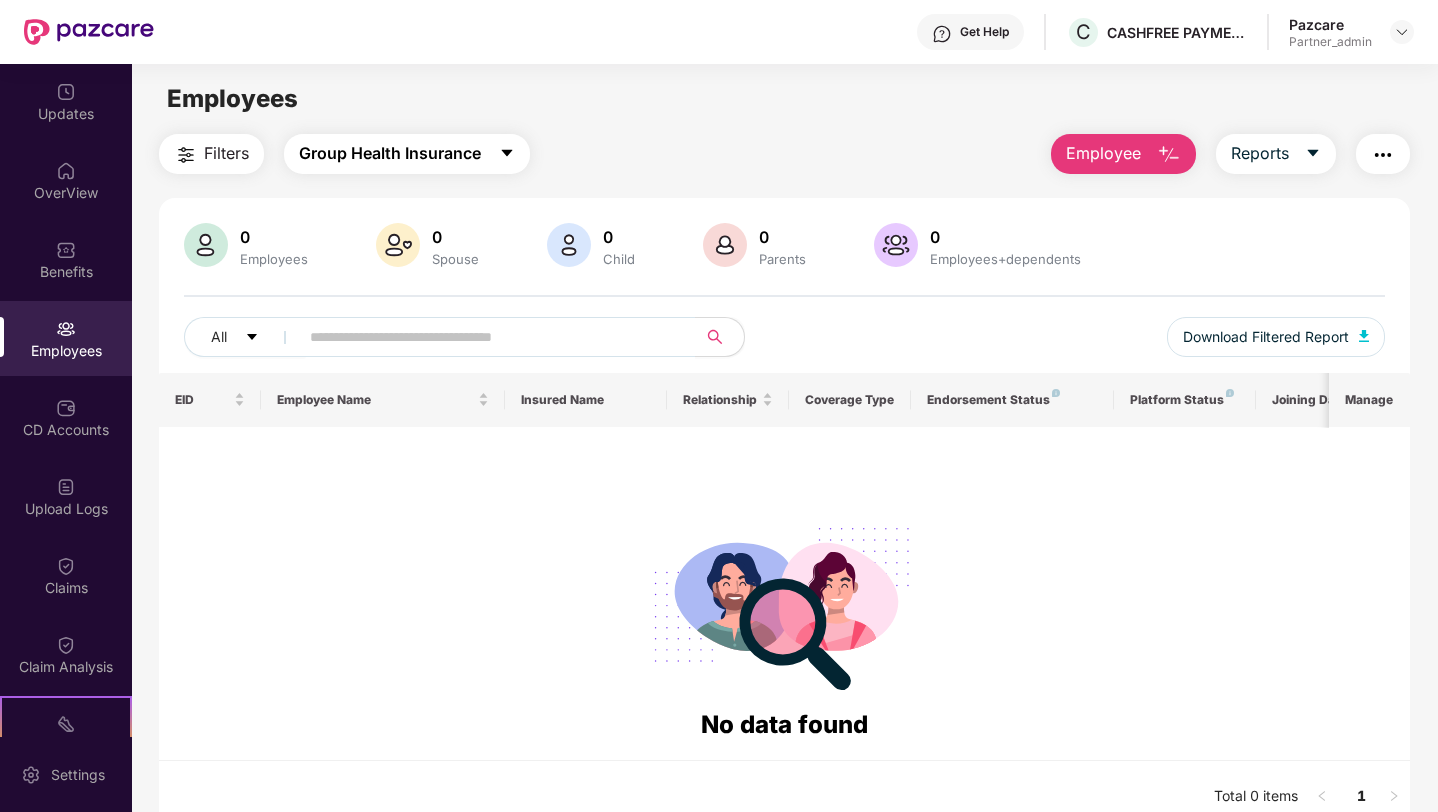 click on "Group Health Insurance" at bounding box center [390, 153] 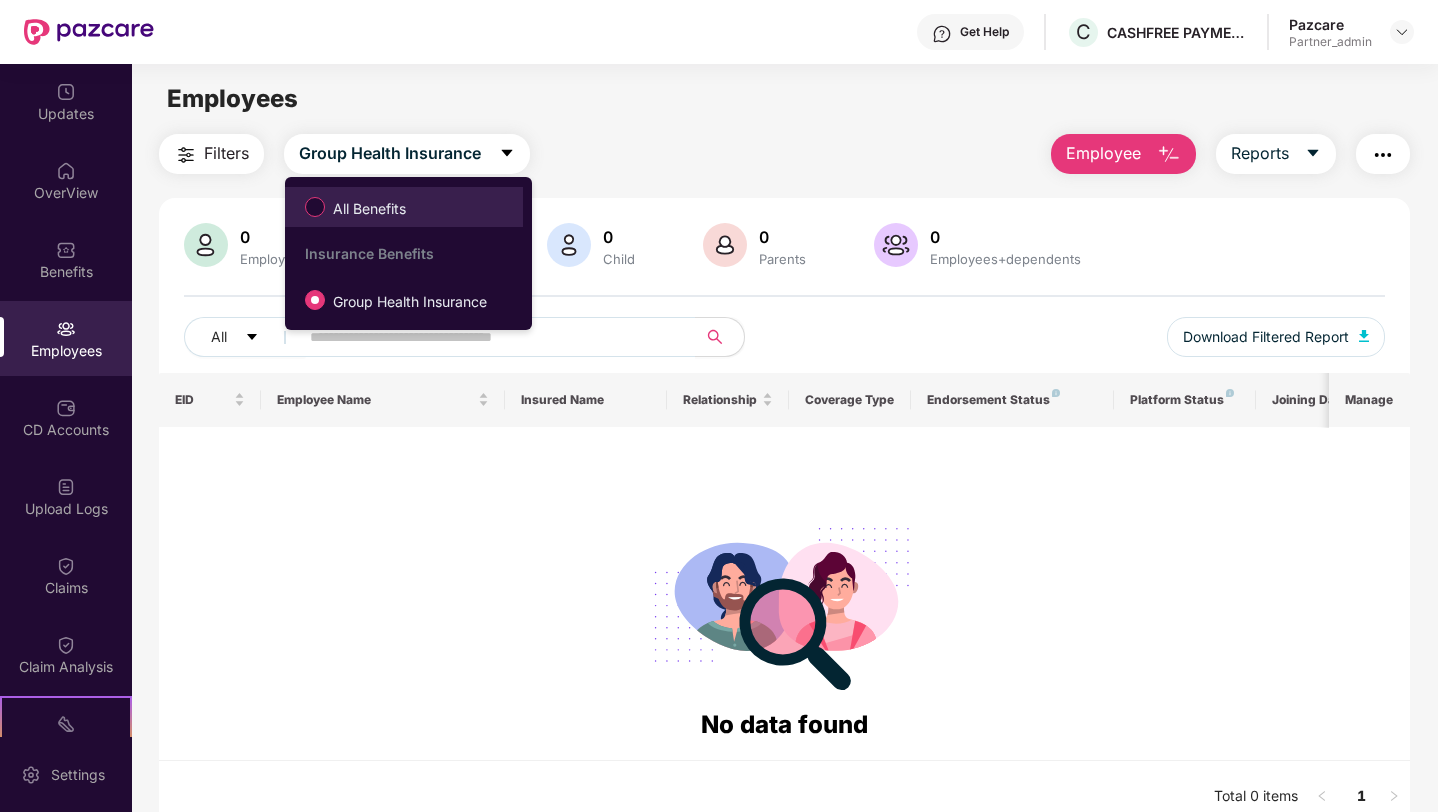 click on "All Benefits" at bounding box center (369, 209) 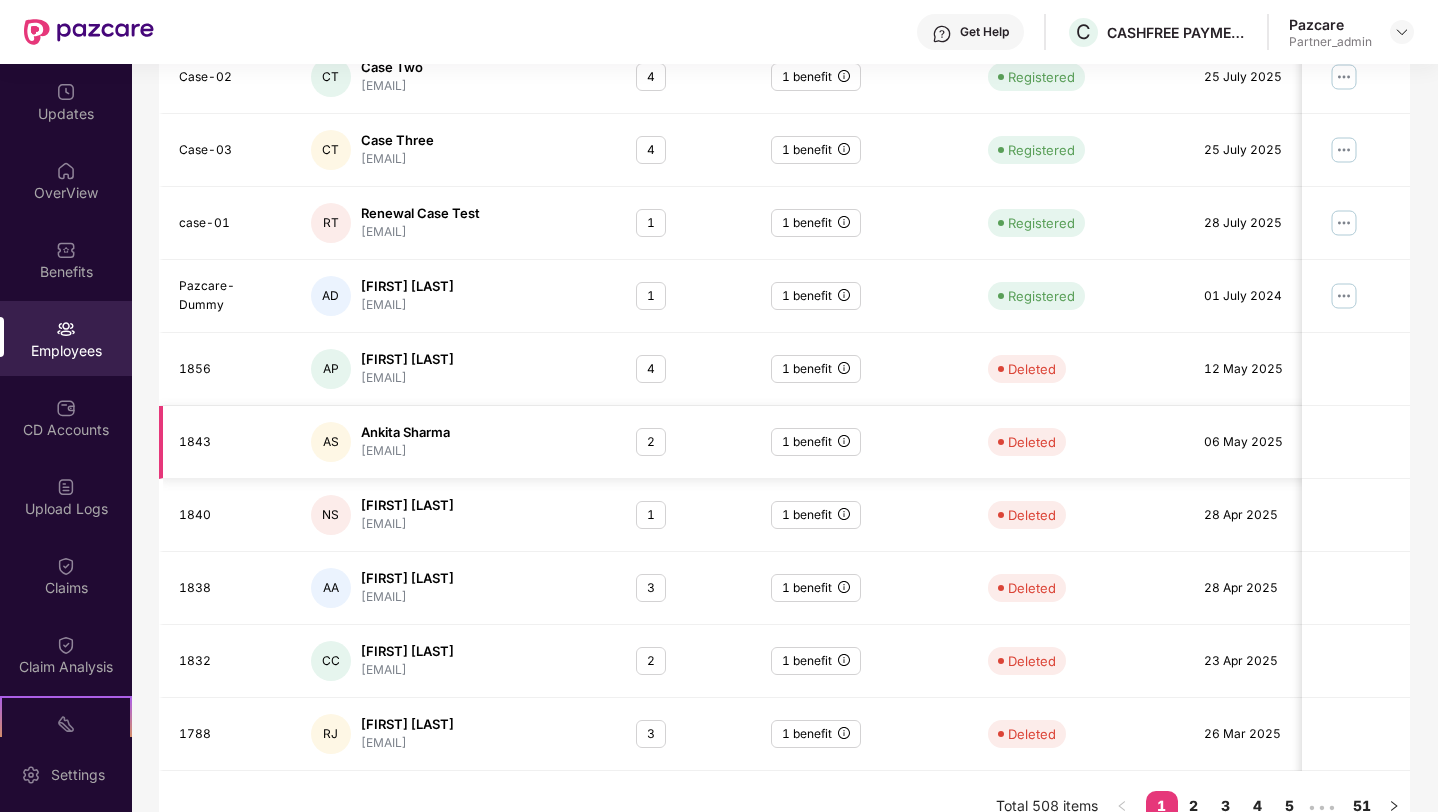 scroll, scrollTop: 368, scrollLeft: 0, axis: vertical 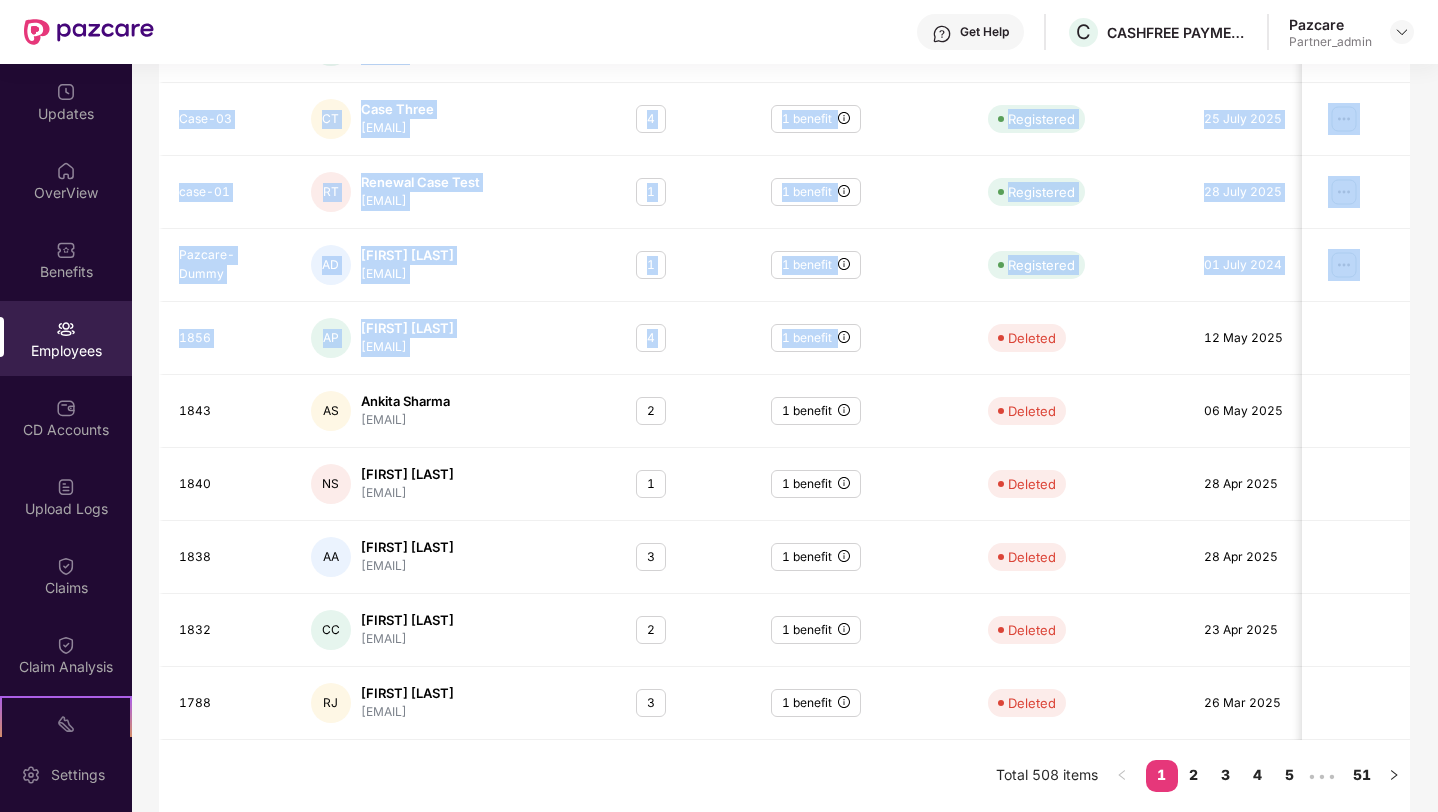 drag, startPoint x: 1029, startPoint y: 368, endPoint x: 1047, endPoint y: 807, distance: 439.36887 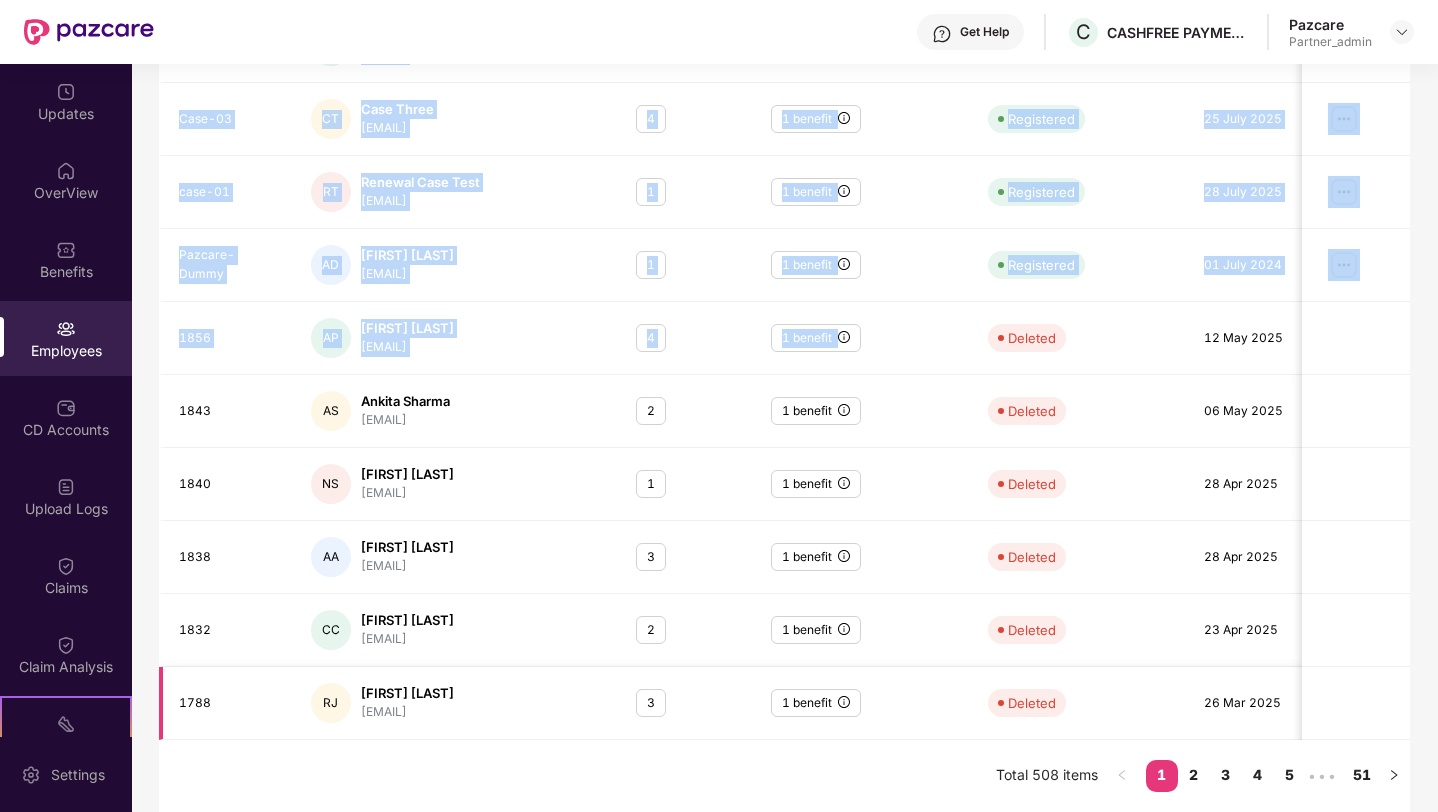 click on "Deleted" at bounding box center [1080, 703] 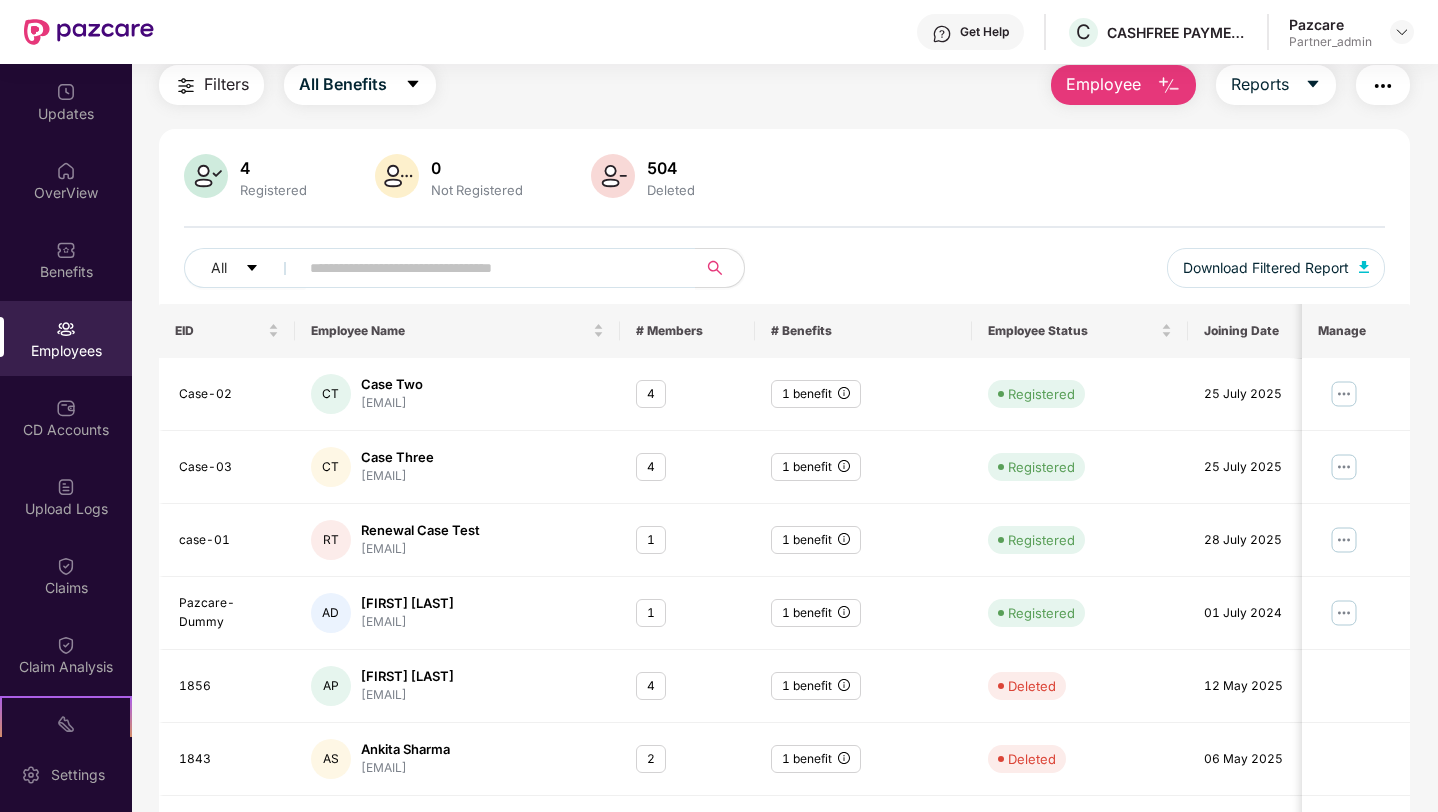scroll, scrollTop: 0, scrollLeft: 0, axis: both 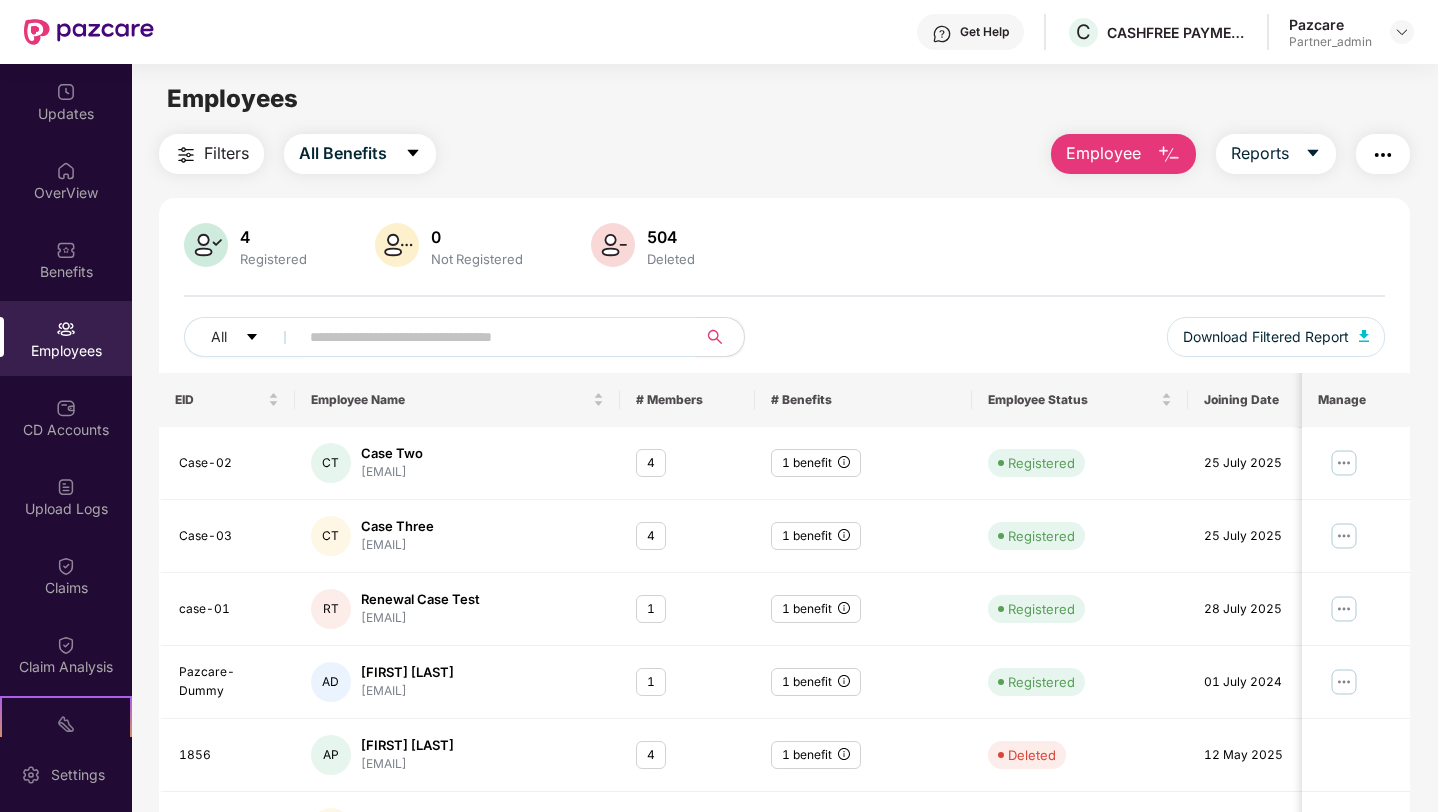 click on "504" at bounding box center (671, 237) 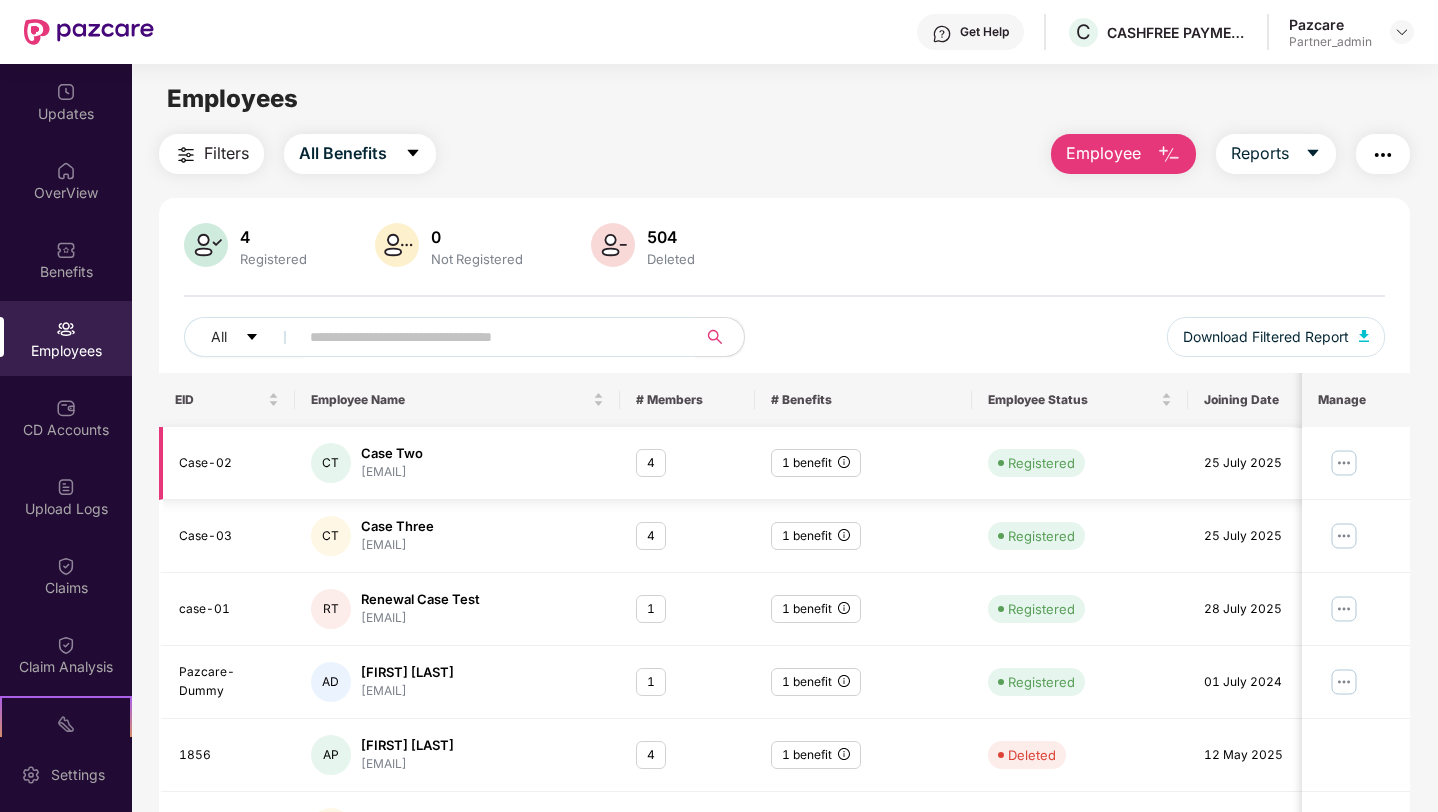 scroll, scrollTop: 417, scrollLeft: 0, axis: vertical 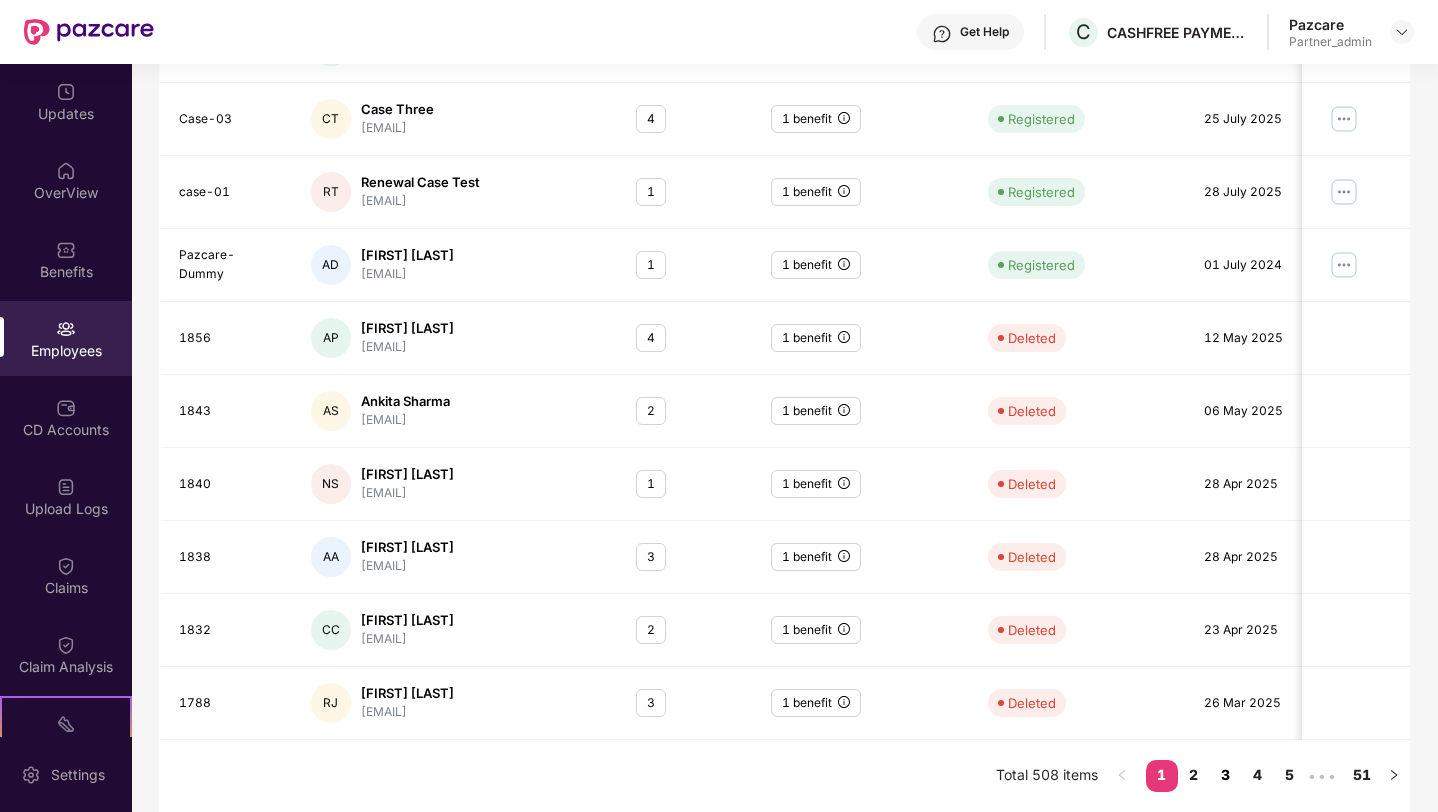 click on "3" at bounding box center (1226, 775) 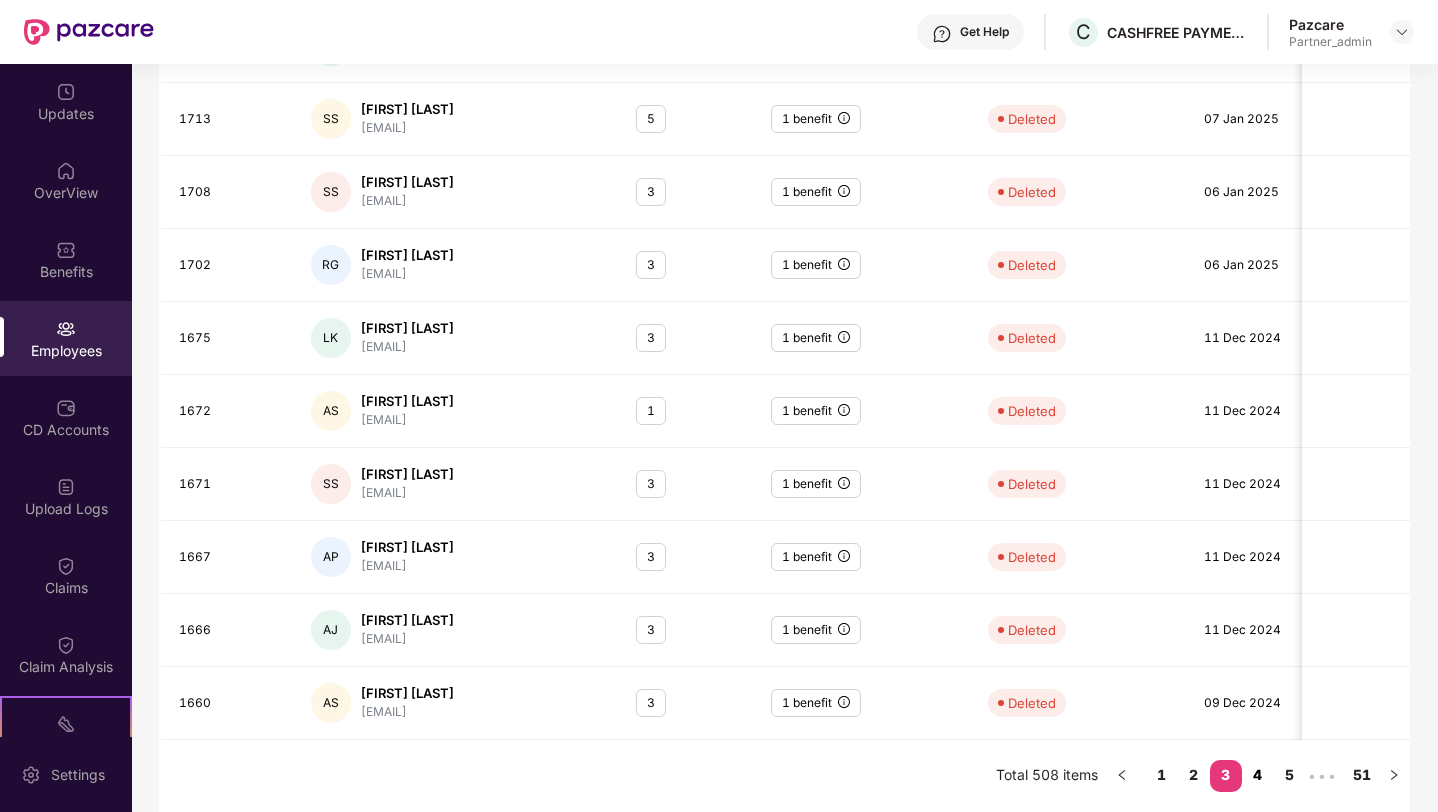 click on "4" at bounding box center (1258, 775) 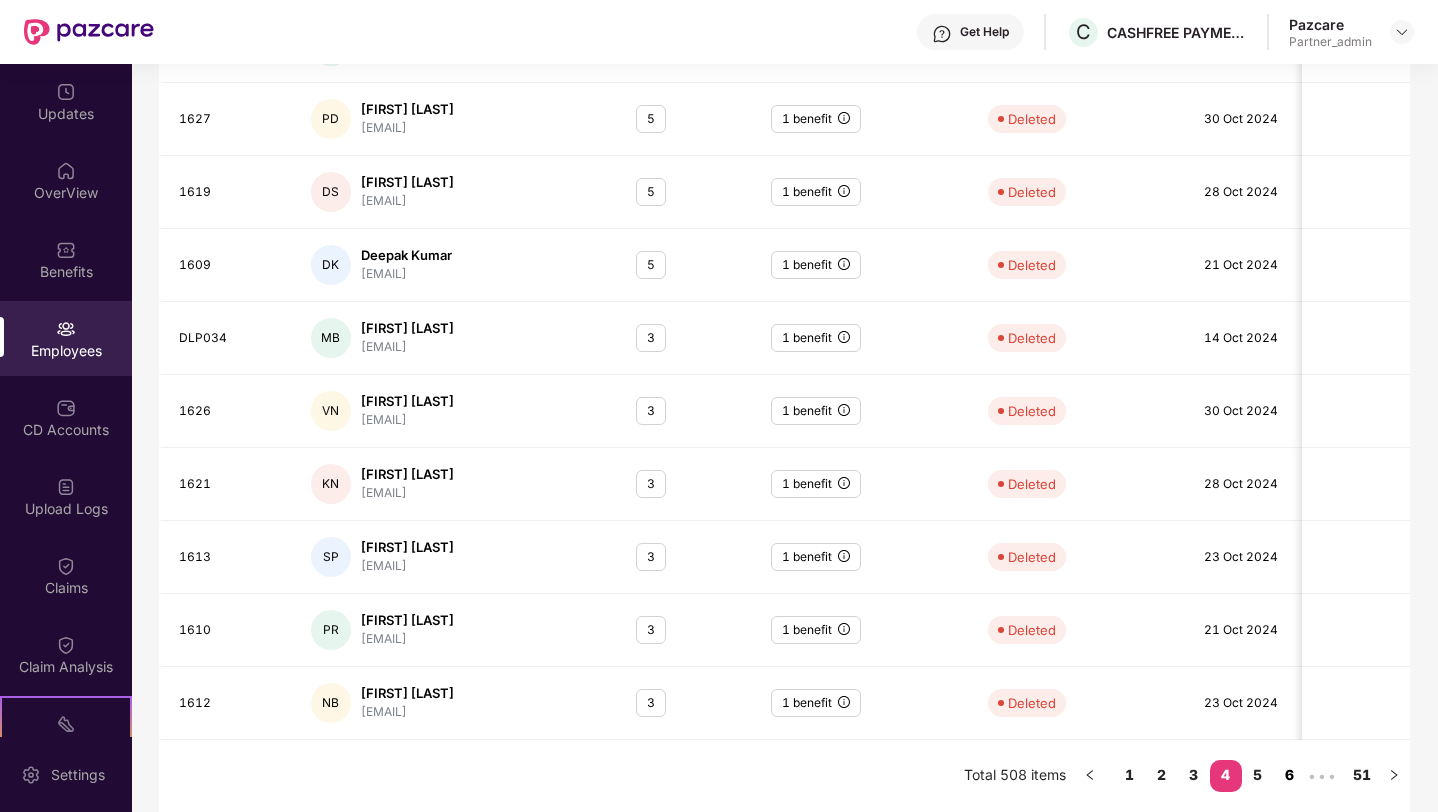 click on "6" at bounding box center (1290, 775) 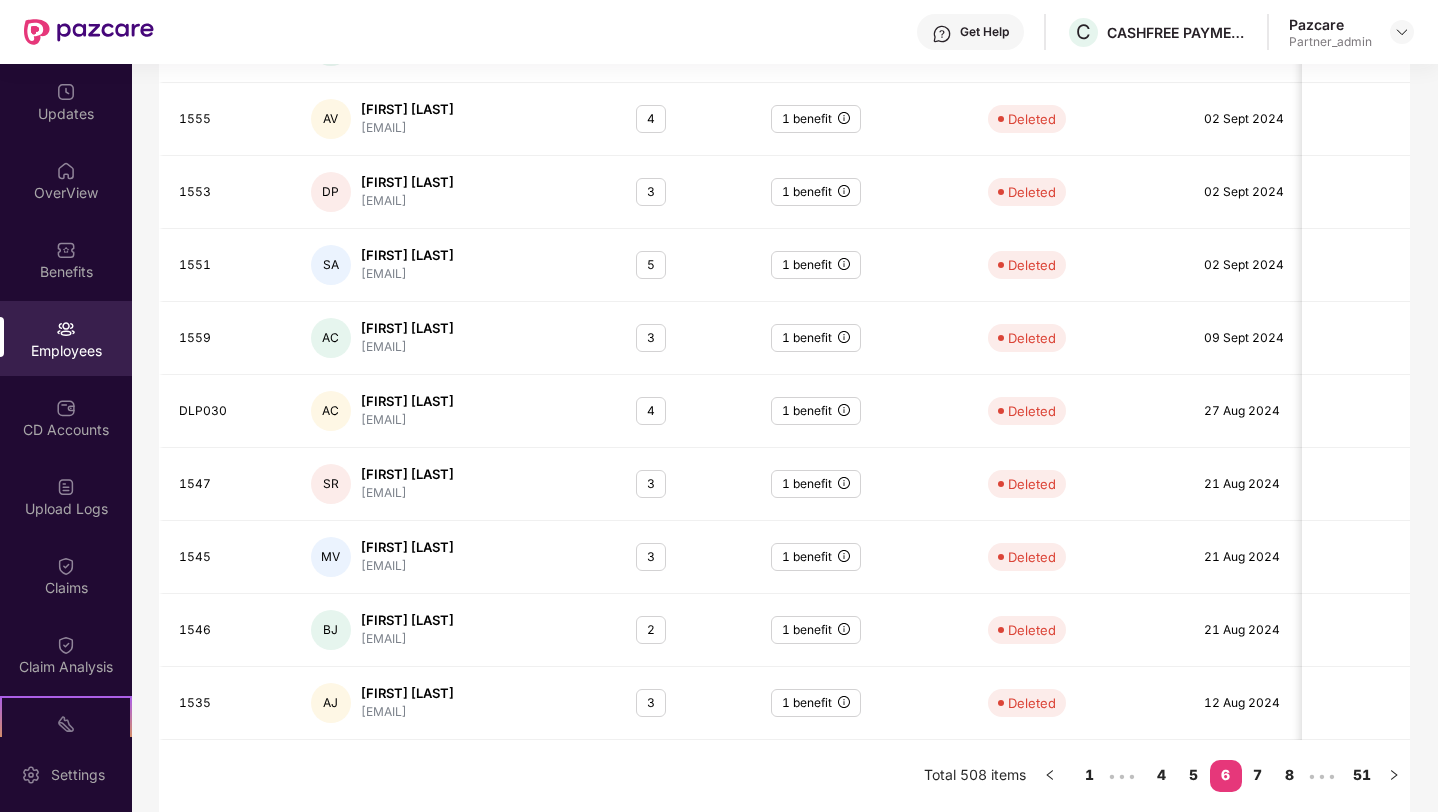 click on "8" at bounding box center (1290, 775) 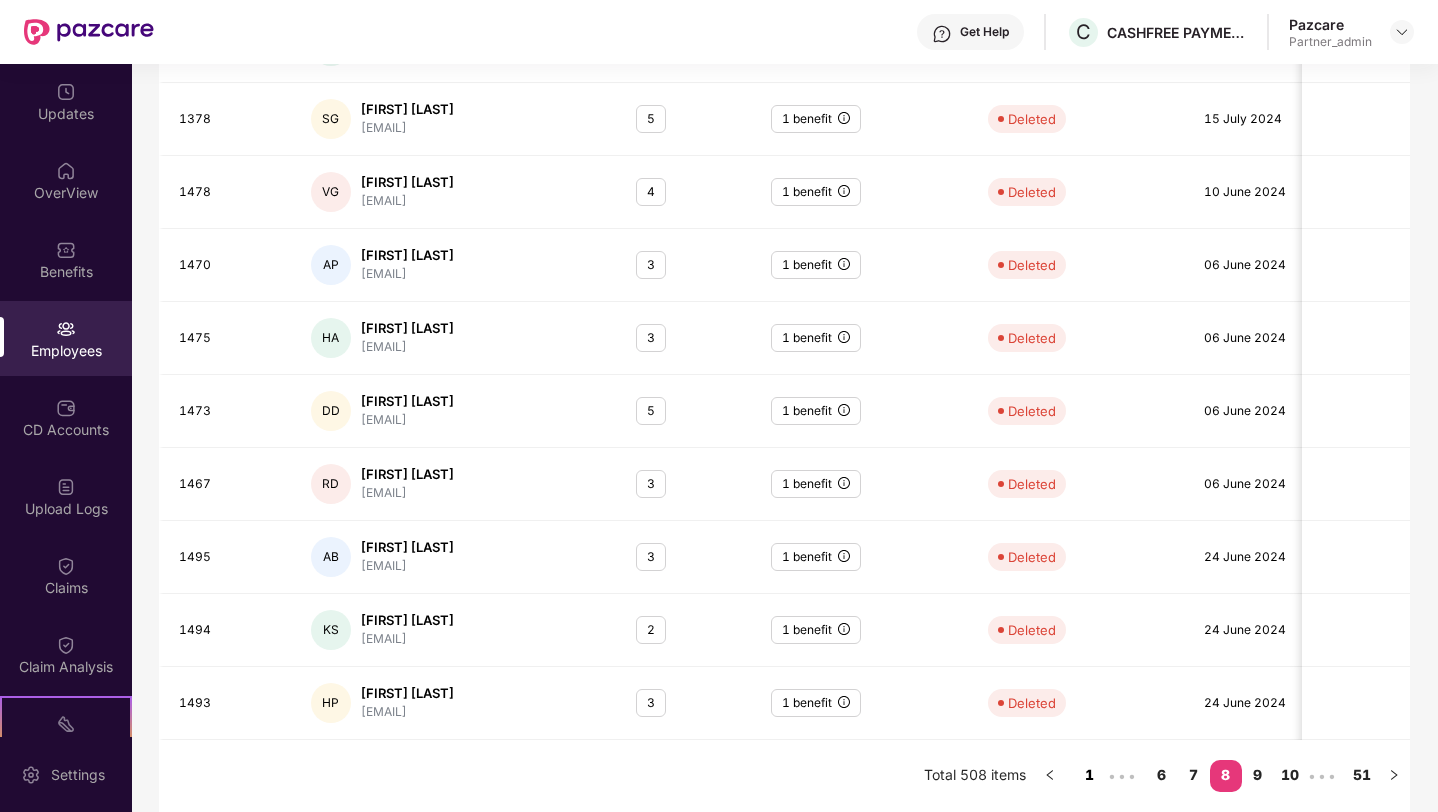 click on "1" at bounding box center (1090, 775) 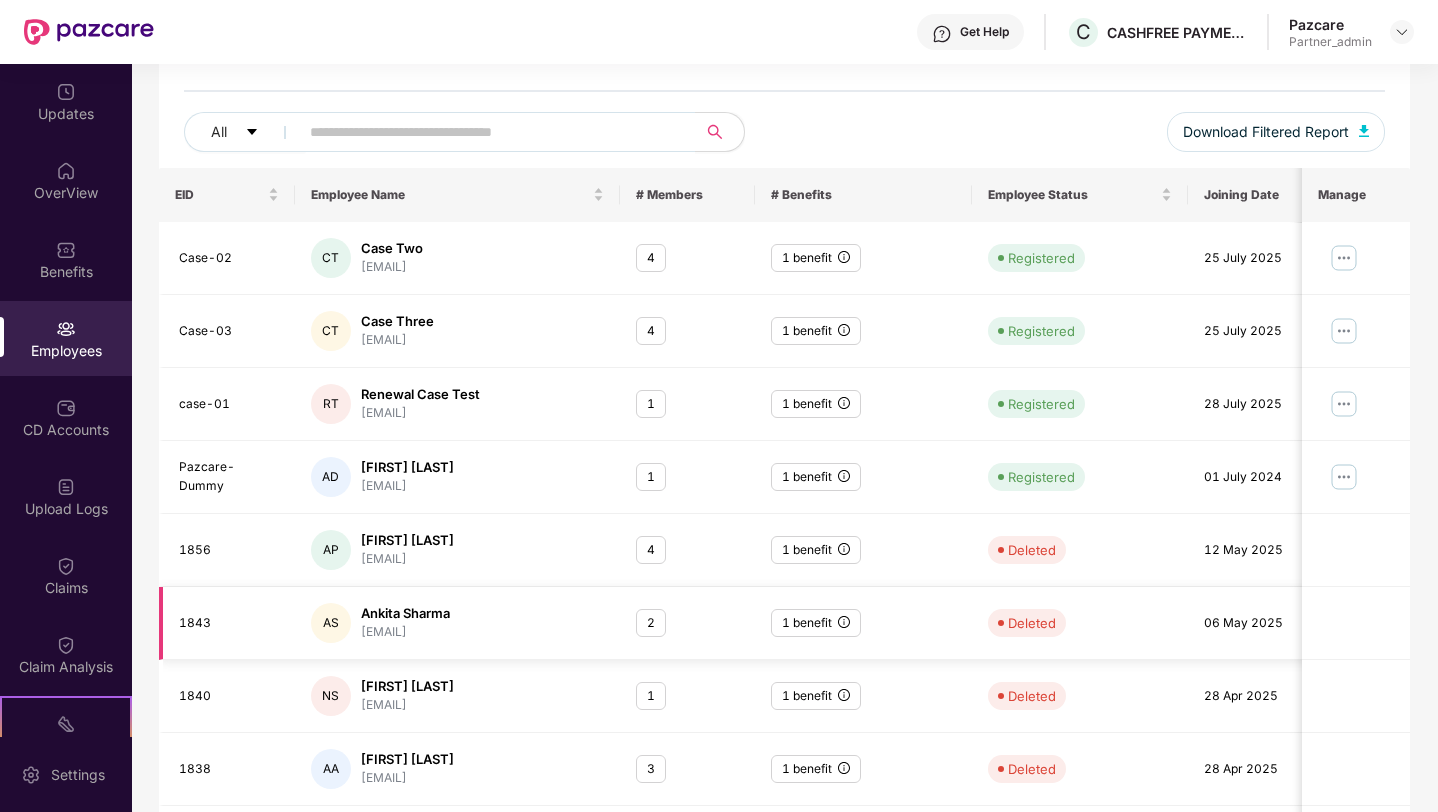 scroll, scrollTop: 0, scrollLeft: 0, axis: both 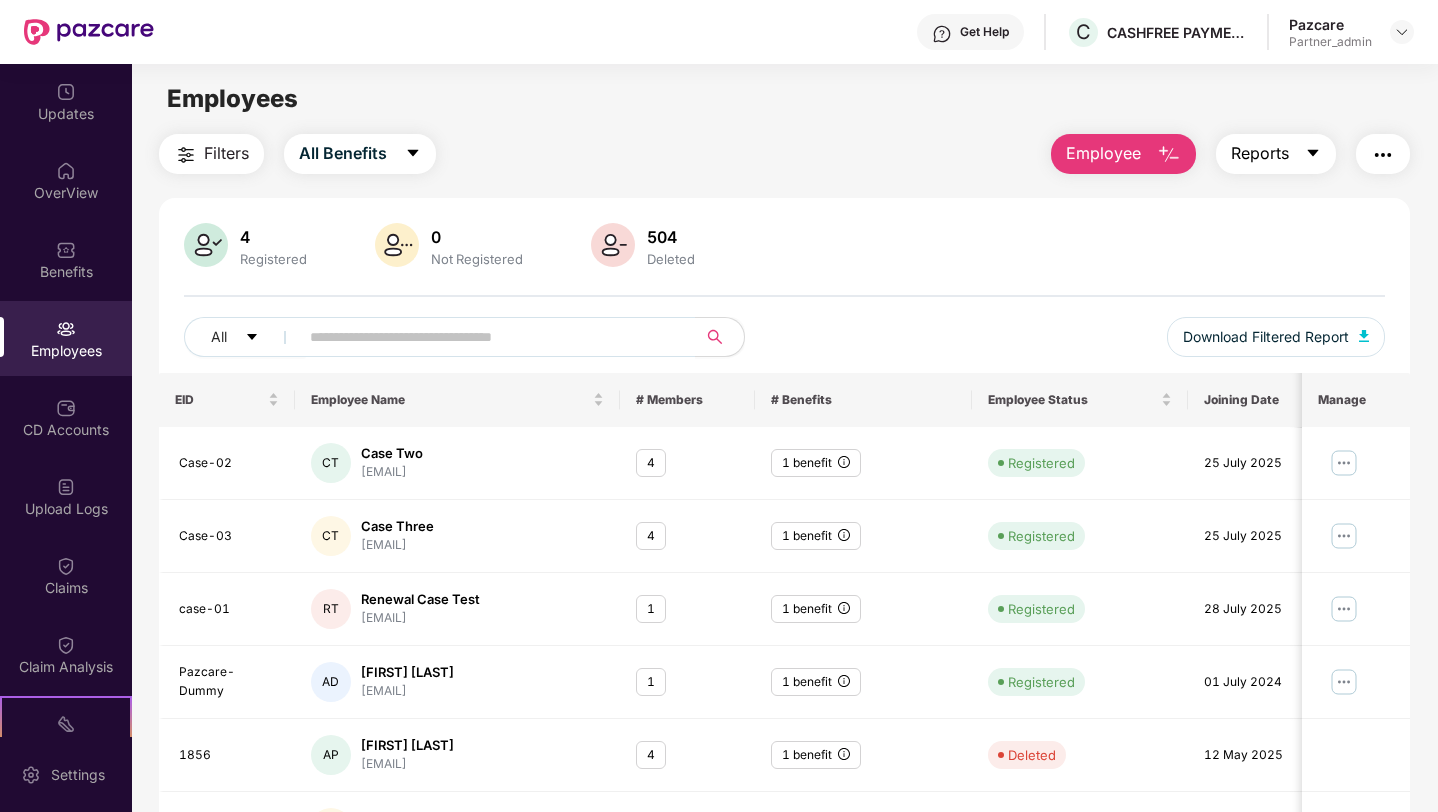 click on "Reports" at bounding box center (1276, 154) 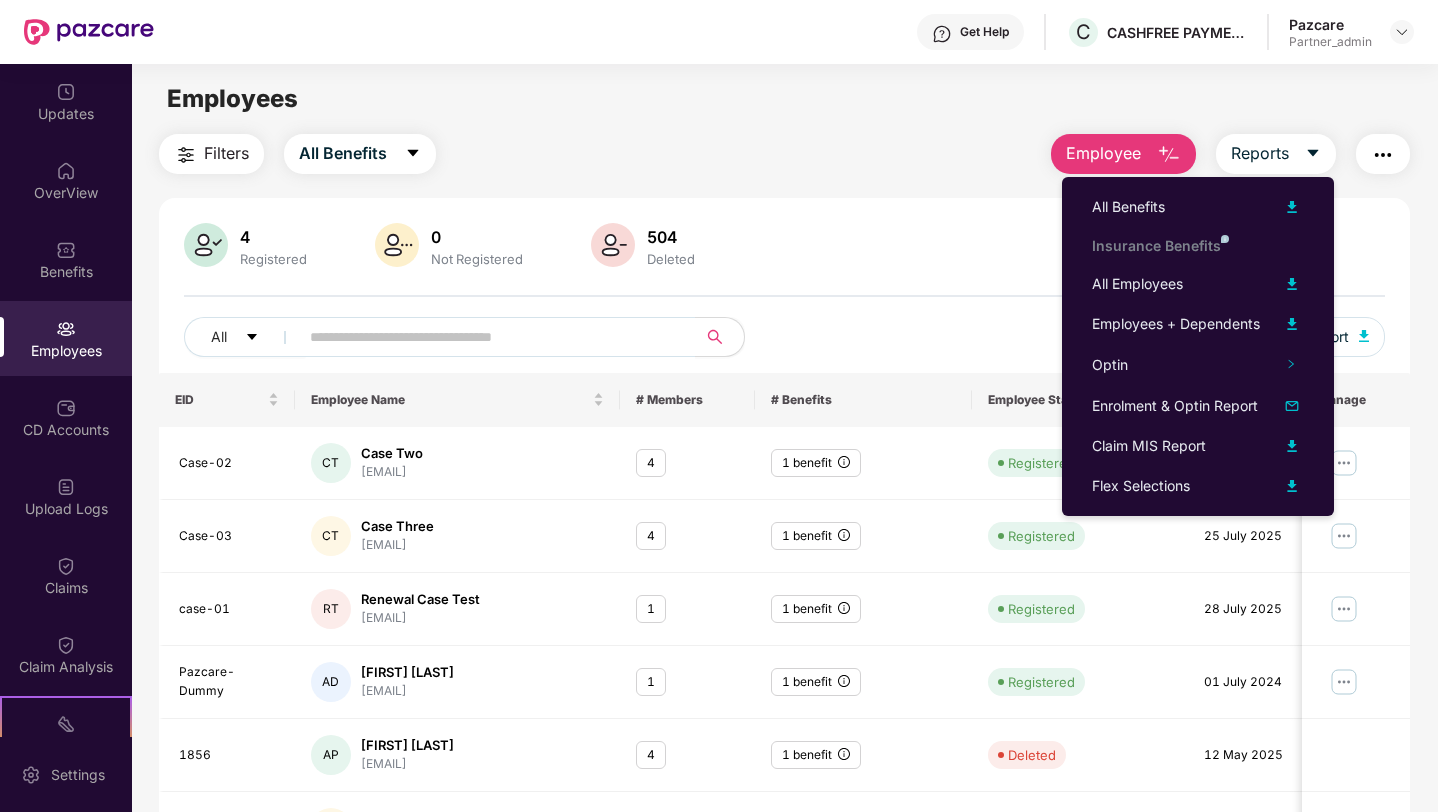 click on "4 Registered 0 Not Registered 504 Deleted All Download Filtered Report EID Employee Name # Members # Benefits Employee Status Joining Date Manage               Case-02 CT Case Two   [EMAIL] 4 1 benefit    Registered 25 July 2025 Case-03 CT Case Three   [EMAIL] 4 1 benefit    Registered 25 July 2025 case-01 RT Renewal Case  Test   [EMAIL] 1 1 benefit    Registered 28 July 2025 Pazcare-Dummy AD [FIRST] [LAST]   [EMAIL] 1 1 benefit    Registered 01 July 2024 1856 AP [FIRST] [LAST]   [EMAIL] 4 1 benefit    Deleted 12 May 2025 1843 AS [FIRST] [LAST]   [EMAIL] 2 1 benefit    Deleted 06 May 2025 1840 NS [FIRST] [LAST]   [EMAIL] 1 1 benefit    Deleted 28 Apr 2025 1838 AA [FIRST] [LAST]   [EMAIL] 3 1 benefit    Deleted 28 Apr 2025 1832 CC [FIRST] [LAST]   [EMAIL] 2 1 benefit    Deleted 23 Apr 2025 1788 RJ [FIRST] [LAST]   3 1 benefit    1 2 3" at bounding box center [784, 713] 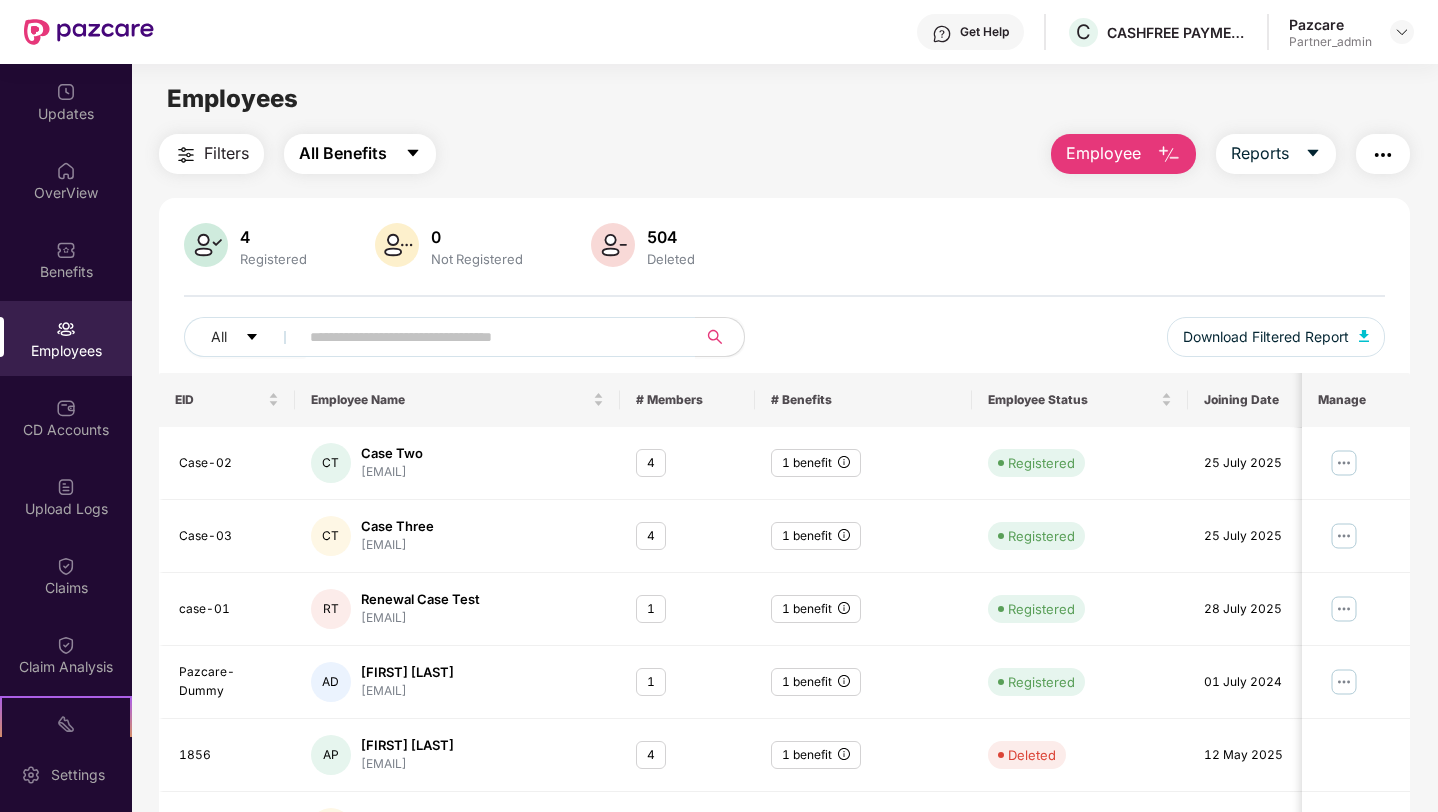 click on "All Benefits" at bounding box center (360, 154) 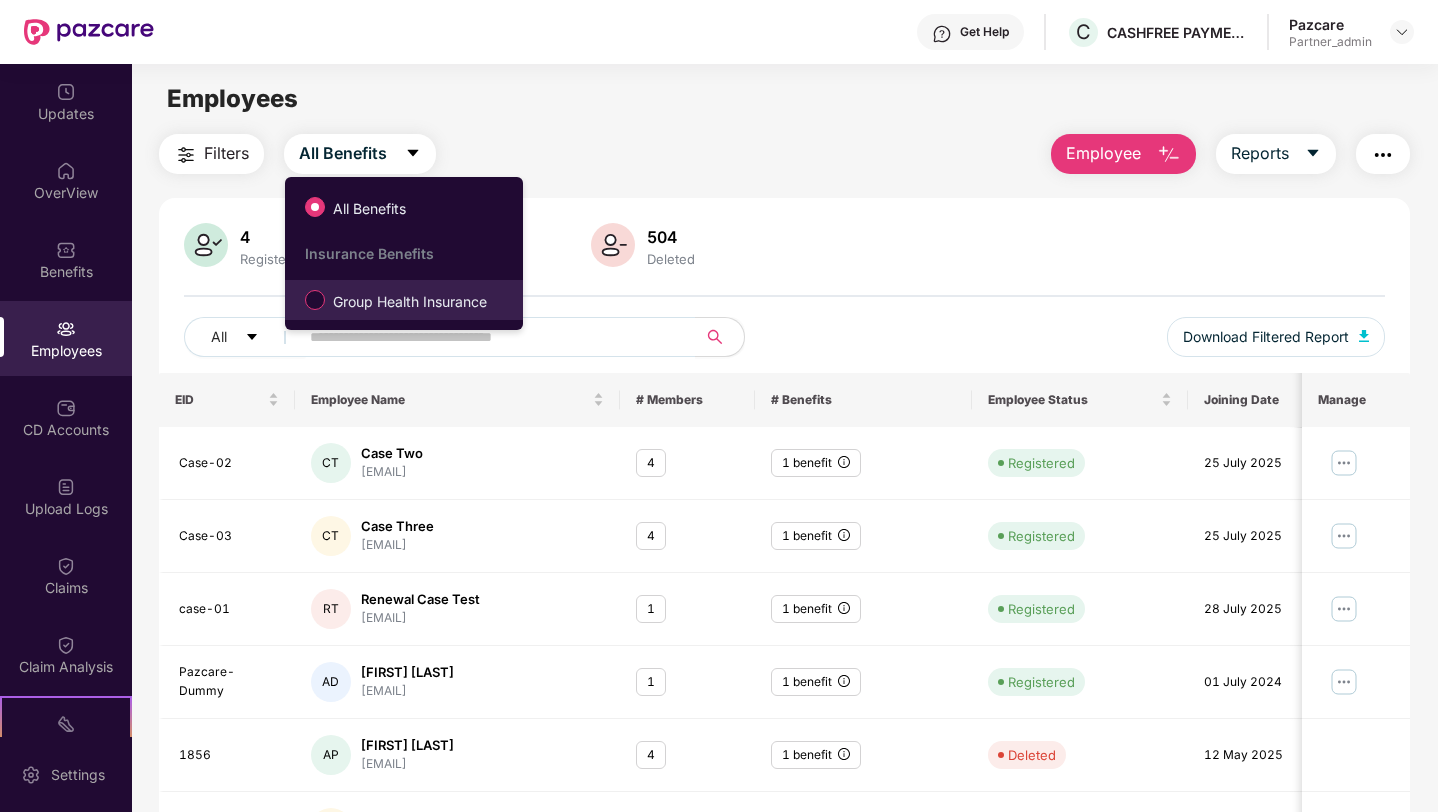click on "Group Health Insurance" at bounding box center [404, 300] 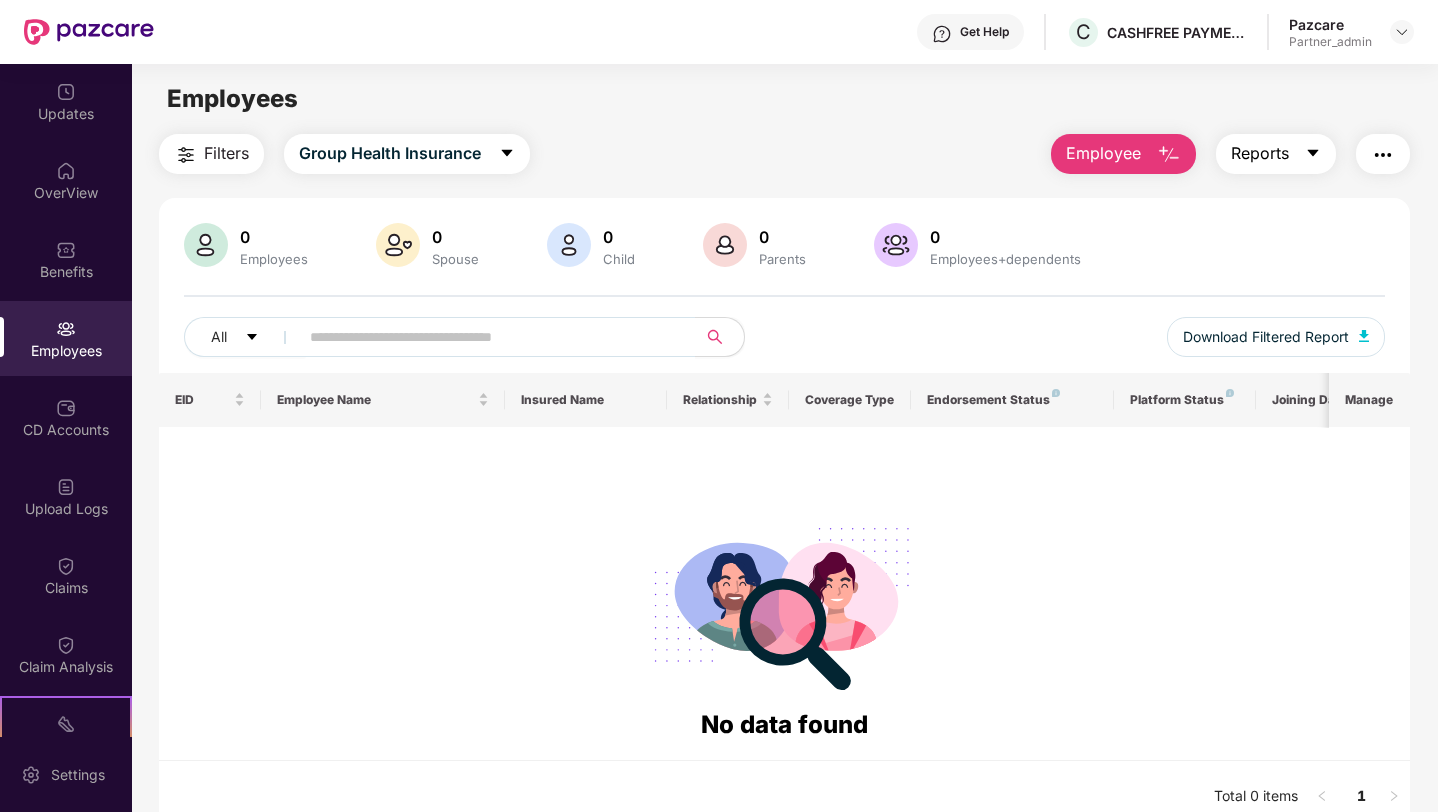 click on "Reports" at bounding box center [1276, 154] 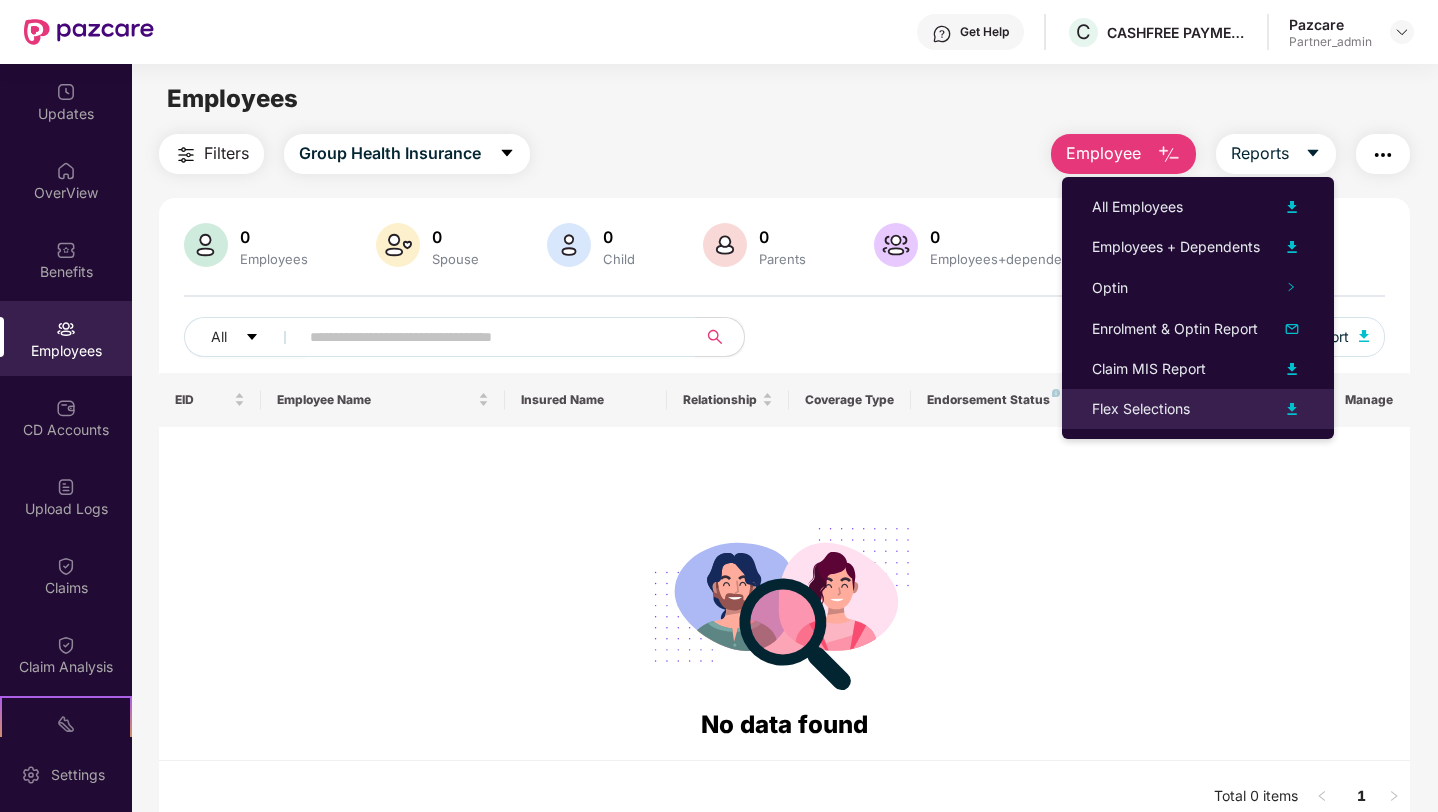 click on "Flex Selections" at bounding box center (1141, 409) 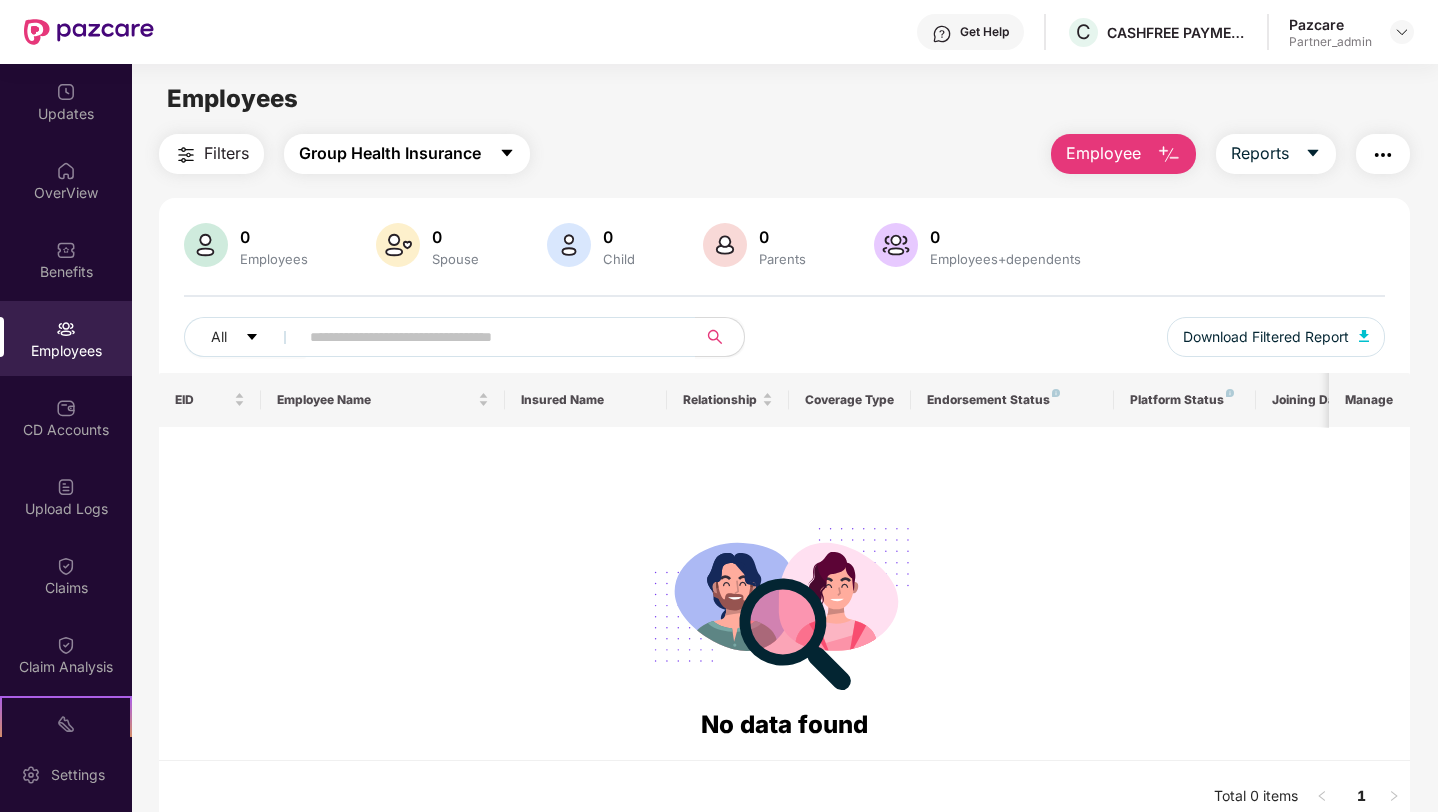 click on "Group Health Insurance" at bounding box center (390, 153) 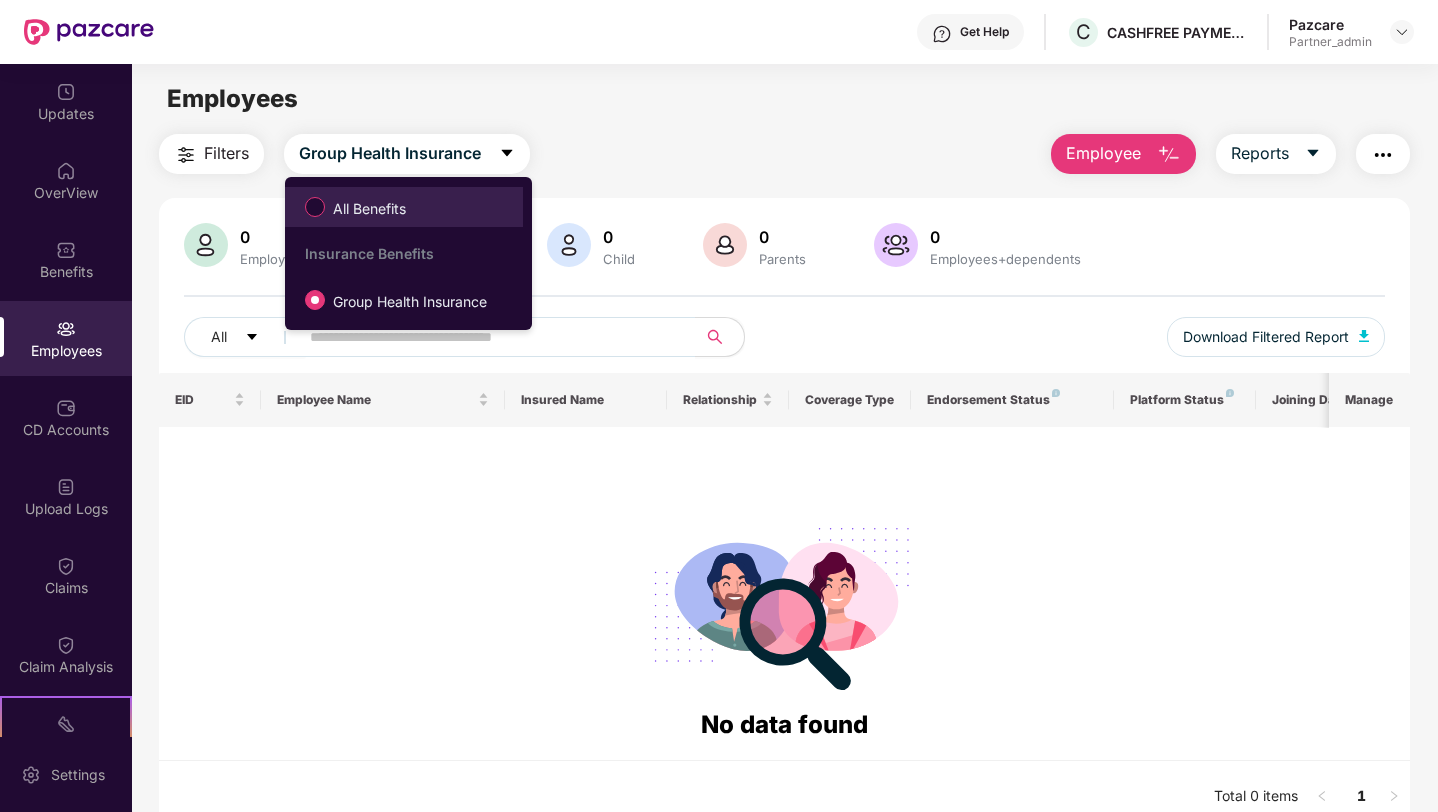 click on "All Benefits" at bounding box center [369, 209] 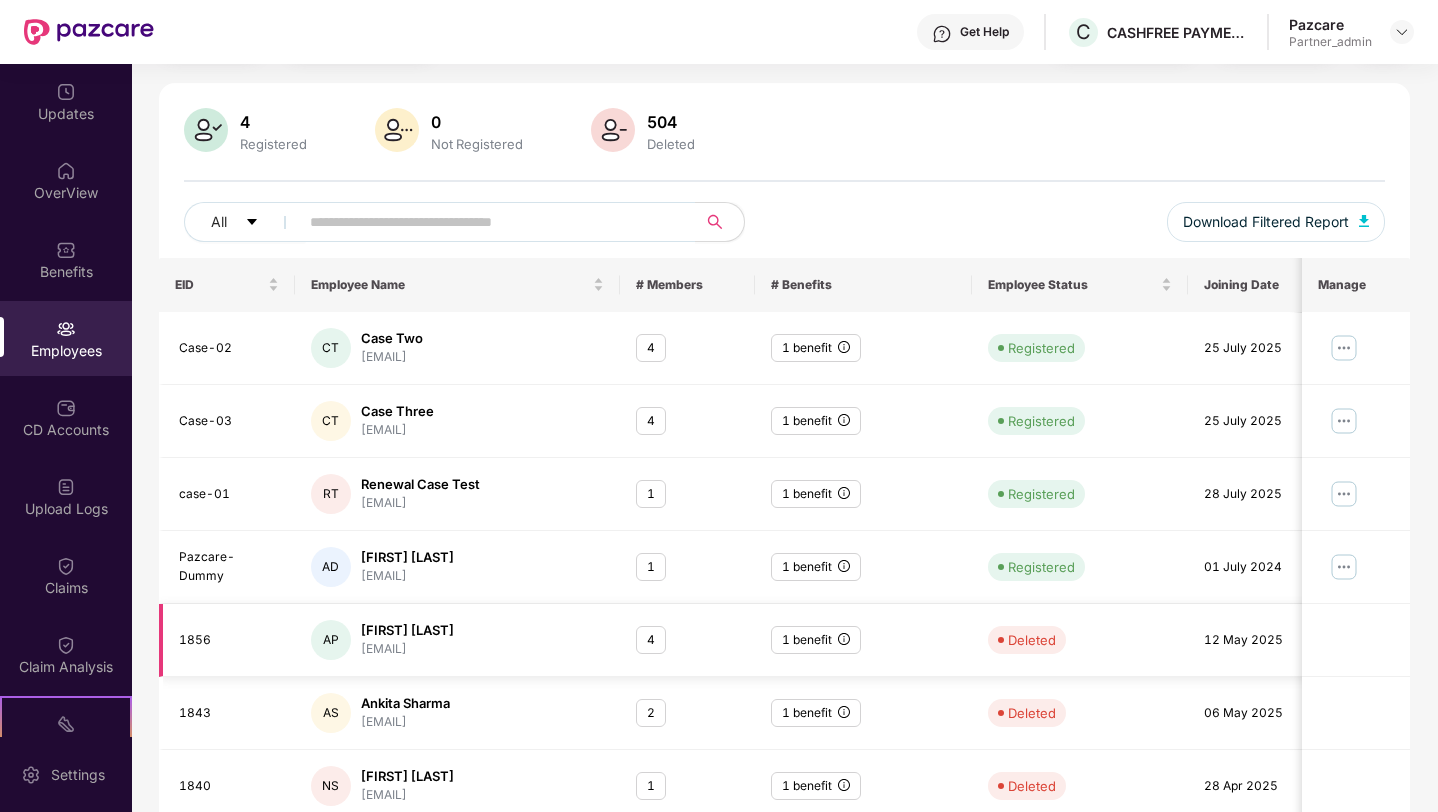 scroll, scrollTop: 119, scrollLeft: 0, axis: vertical 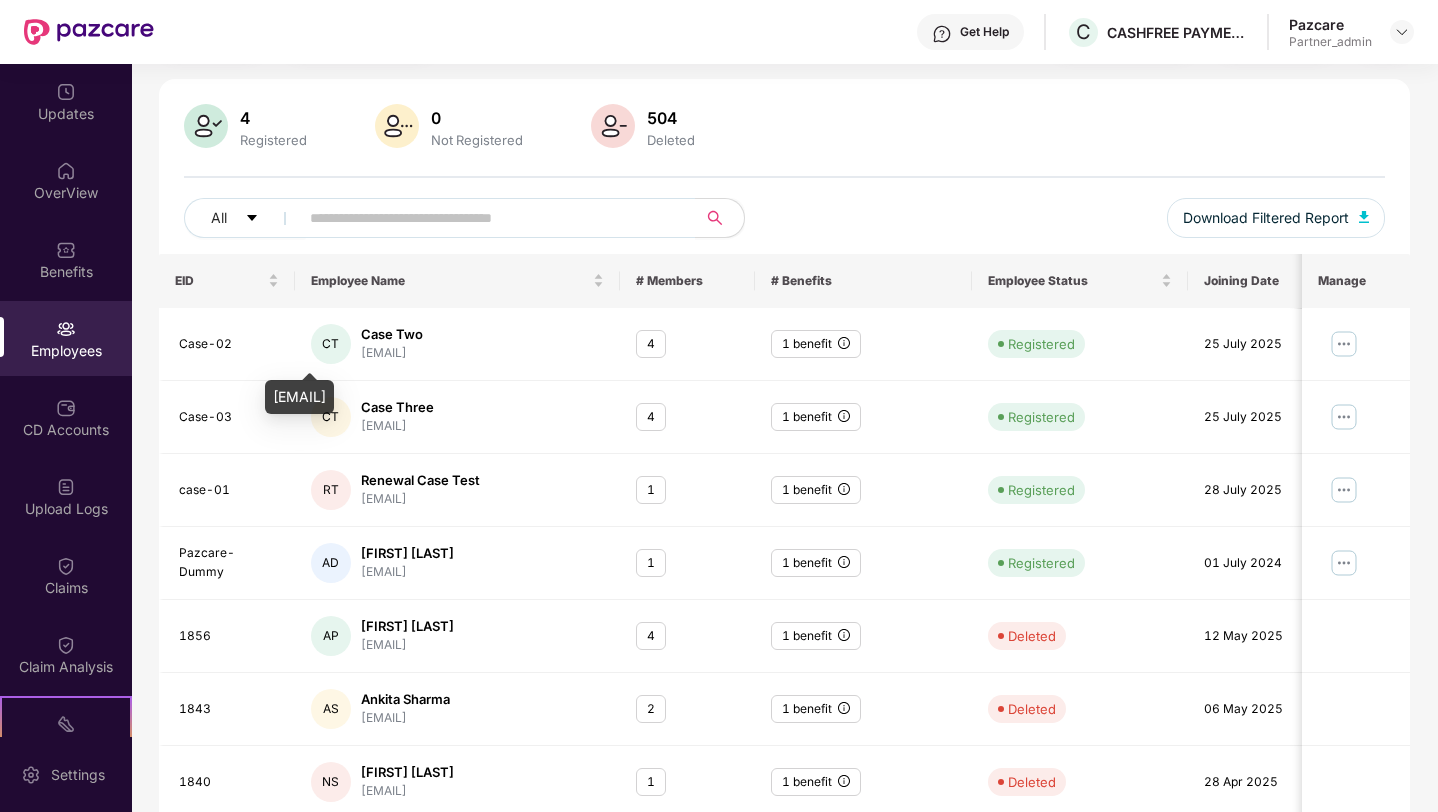 click on "[EMAIL]" at bounding box center [299, 397] 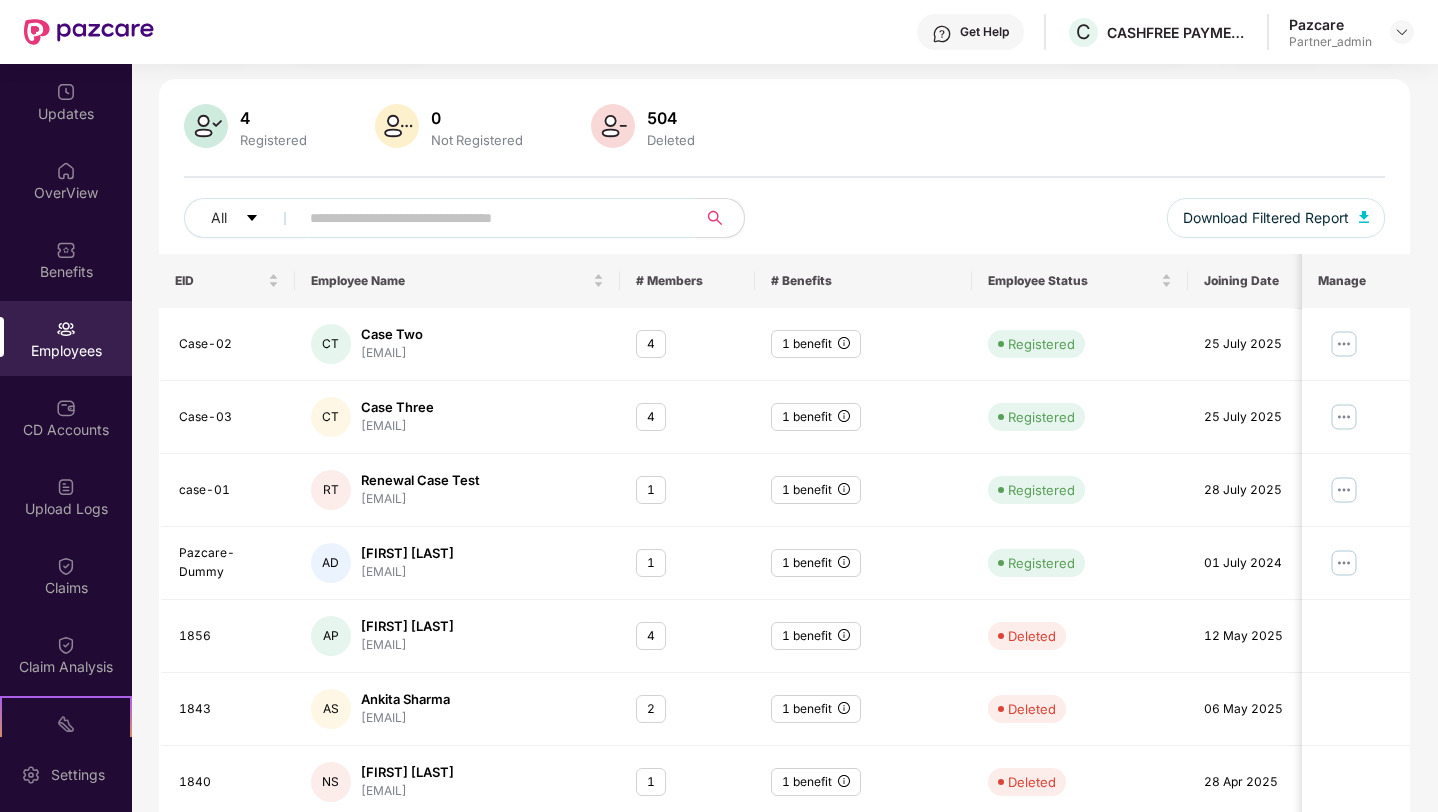 scroll, scrollTop: 0, scrollLeft: 0, axis: both 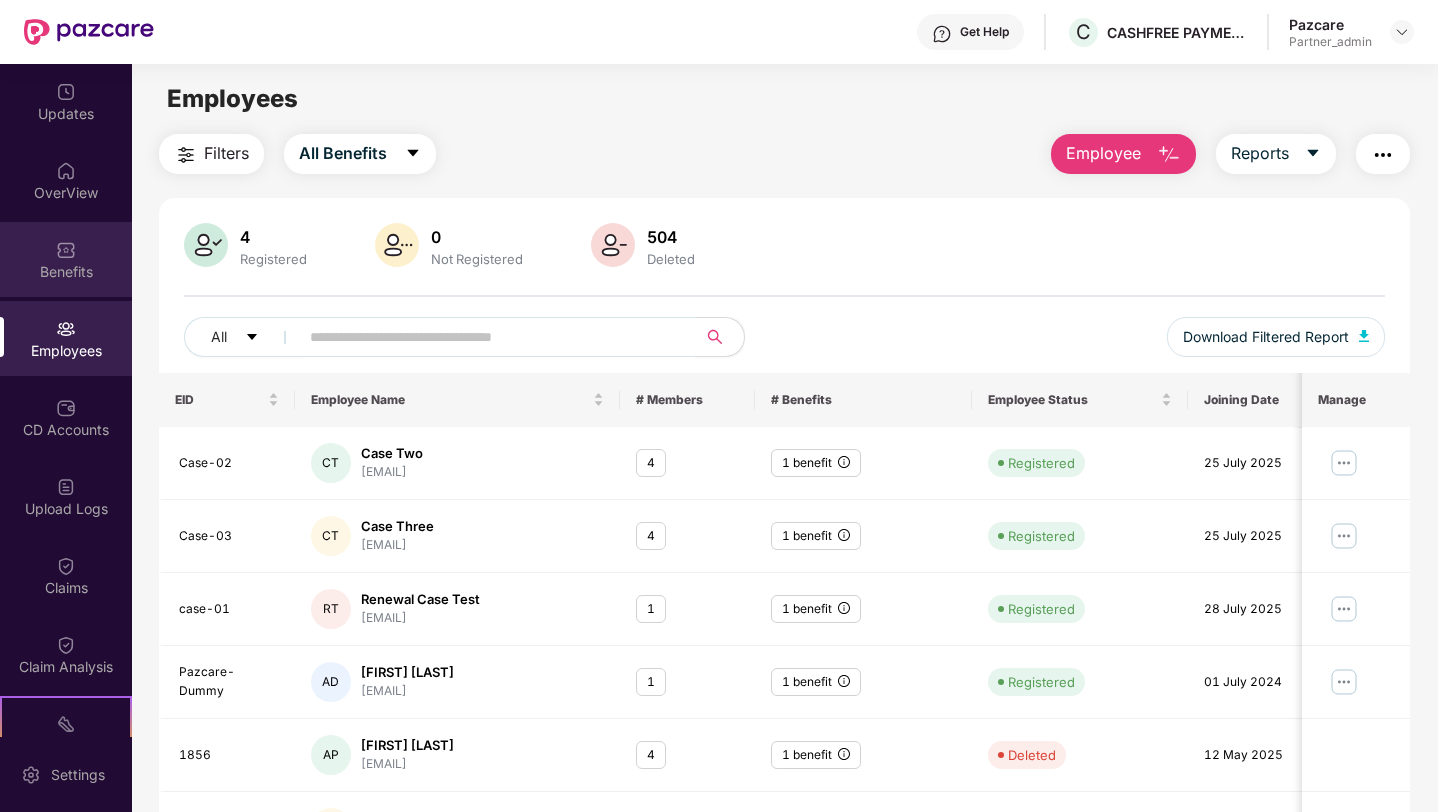 click on "Benefits" at bounding box center [66, 259] 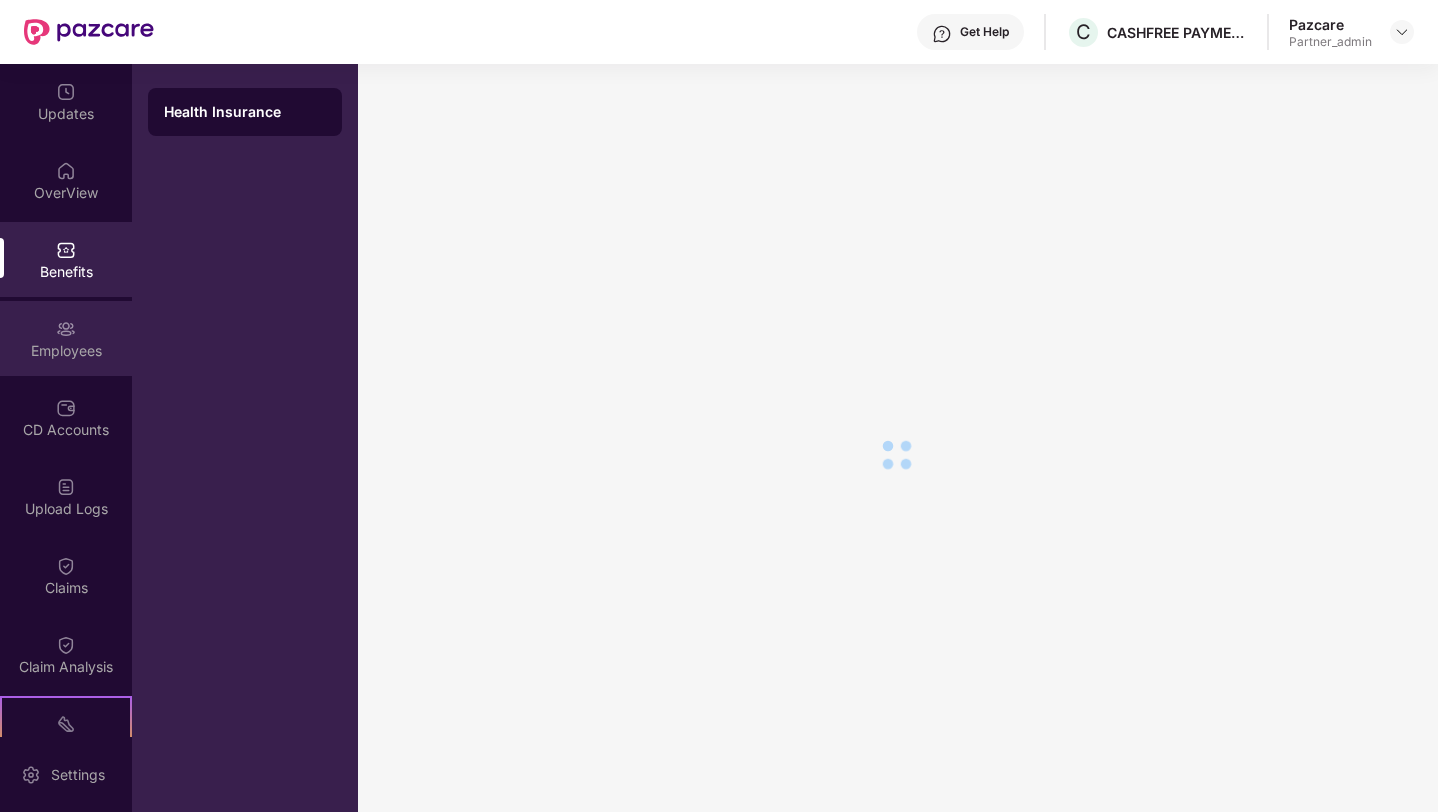click on "Employees" at bounding box center (66, 338) 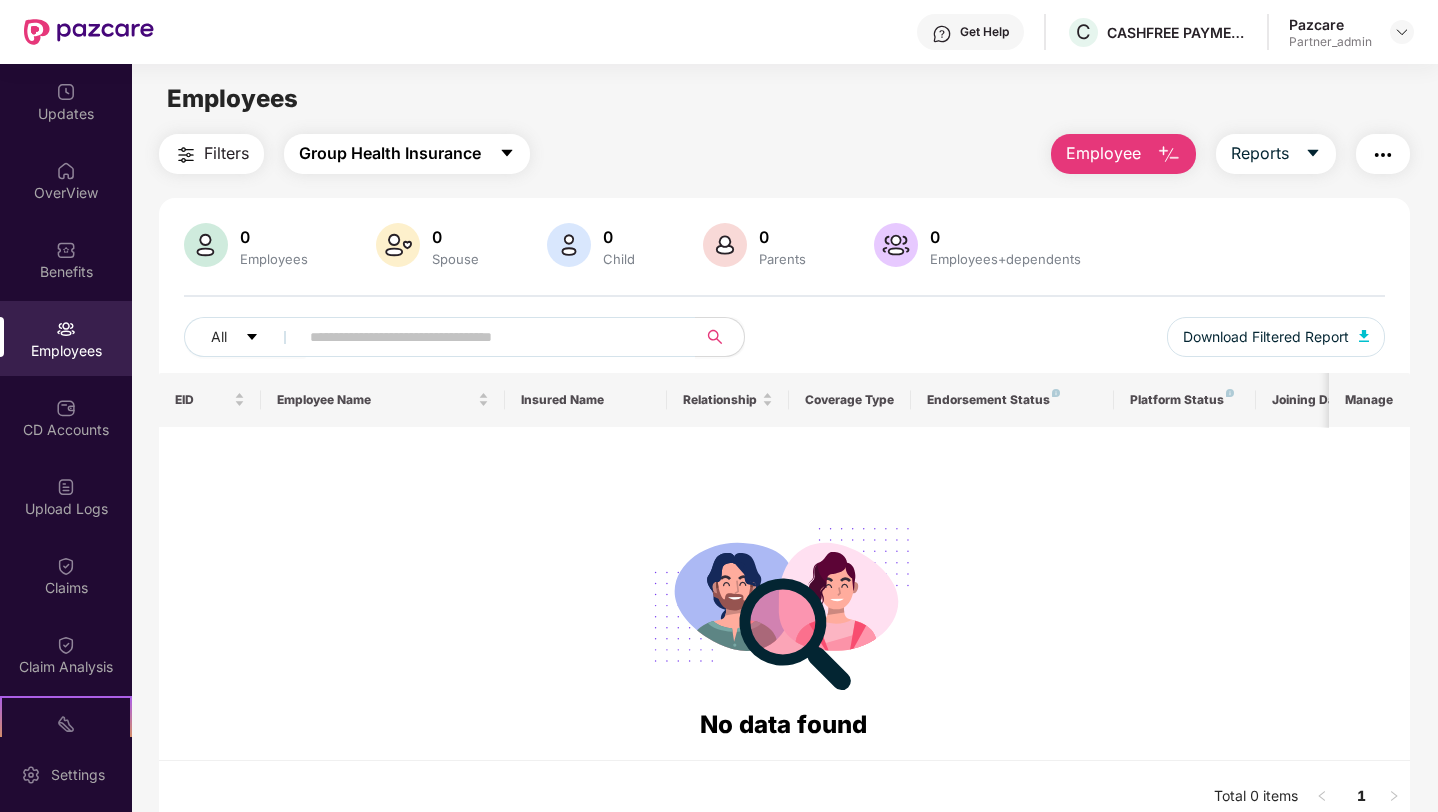 click on "Group Health Insurance" at bounding box center [390, 153] 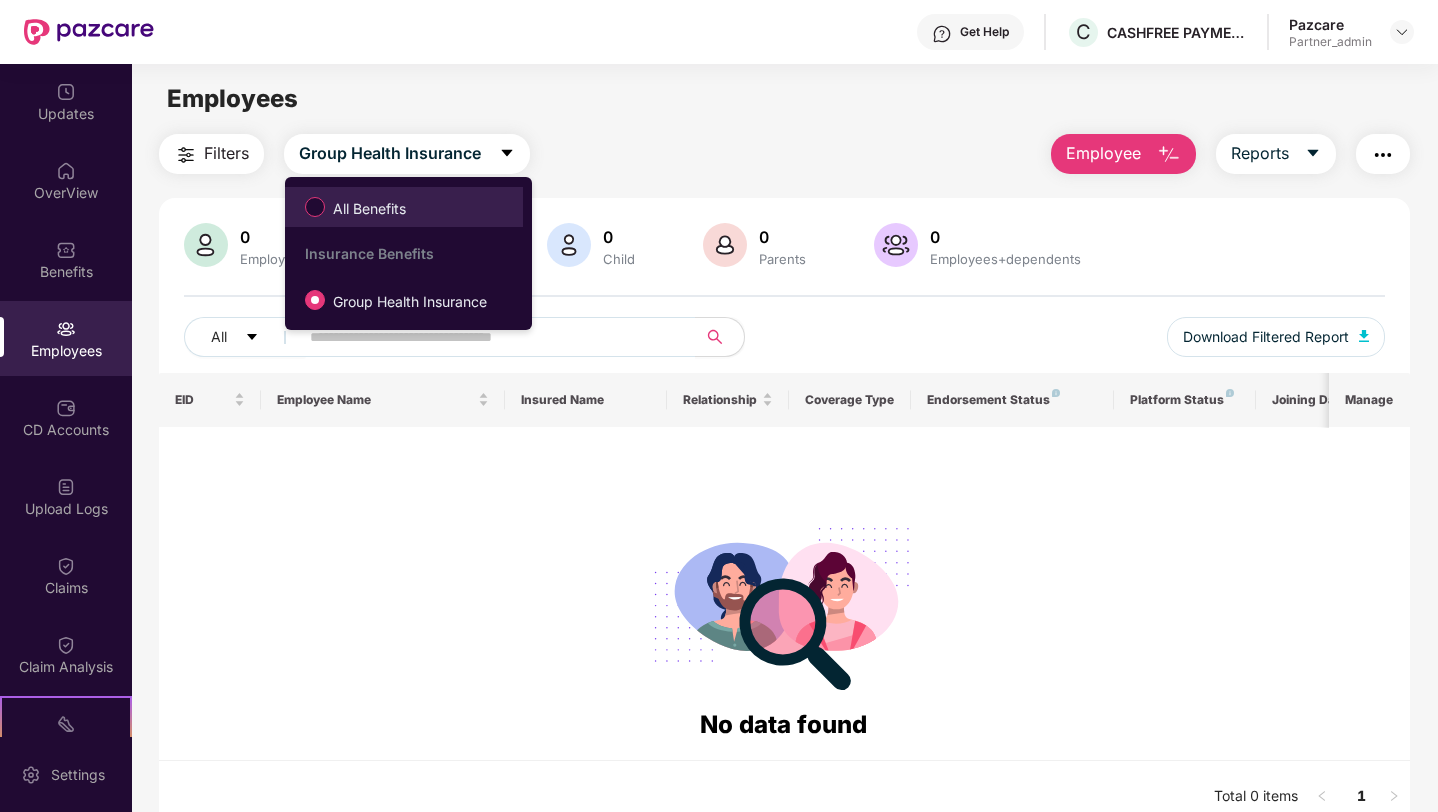 click on "All Benefits" at bounding box center [369, 209] 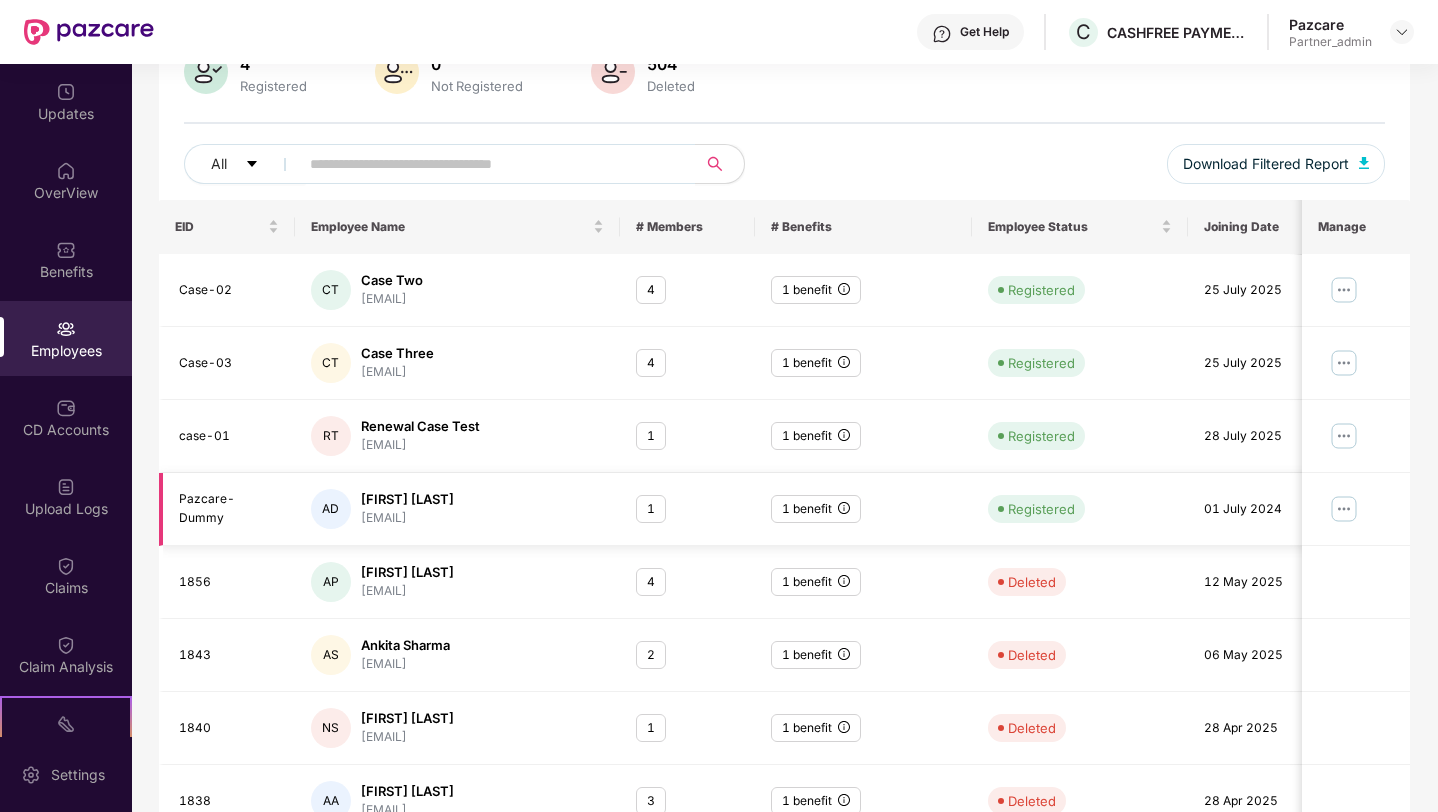scroll, scrollTop: 186, scrollLeft: 0, axis: vertical 